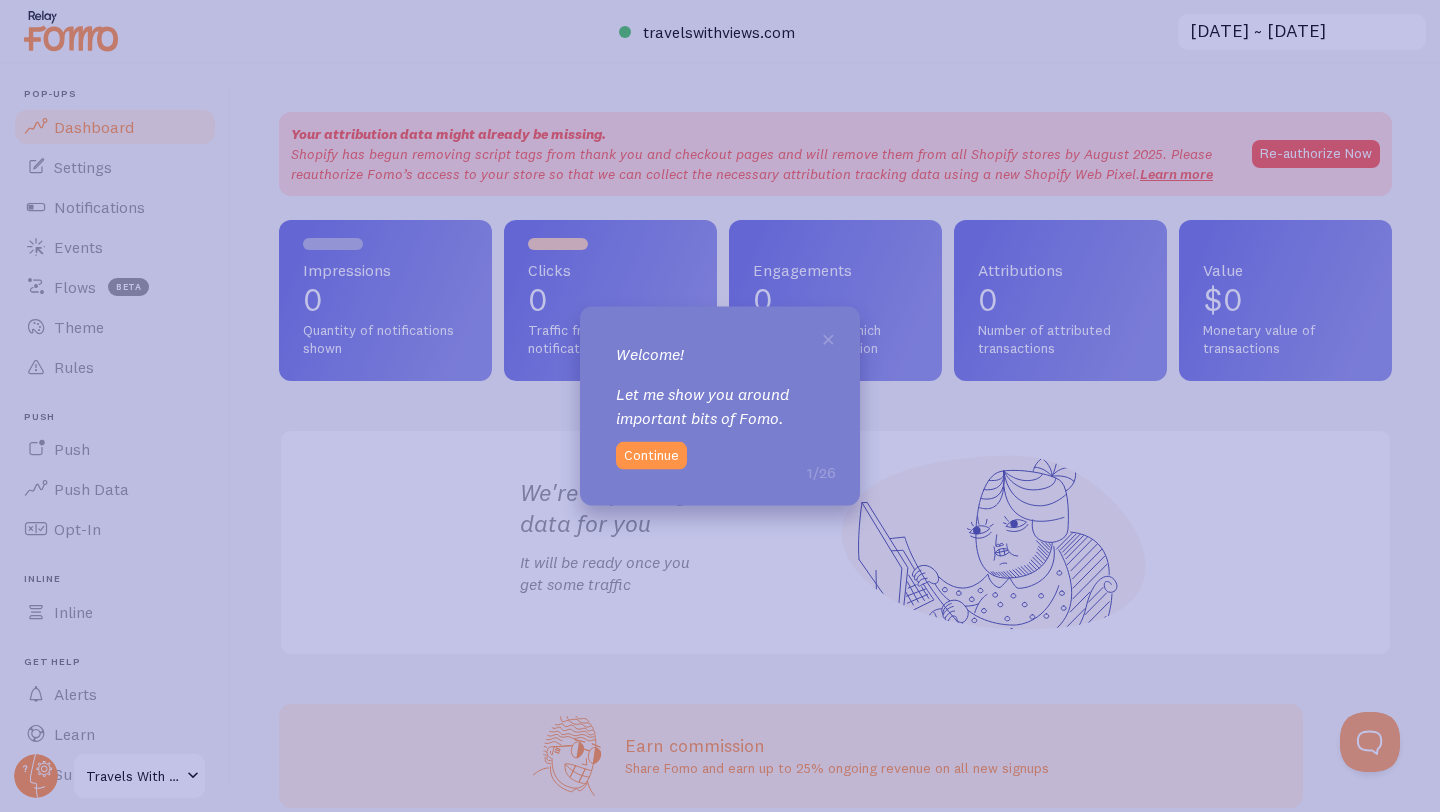 scroll, scrollTop: 0, scrollLeft: 0, axis: both 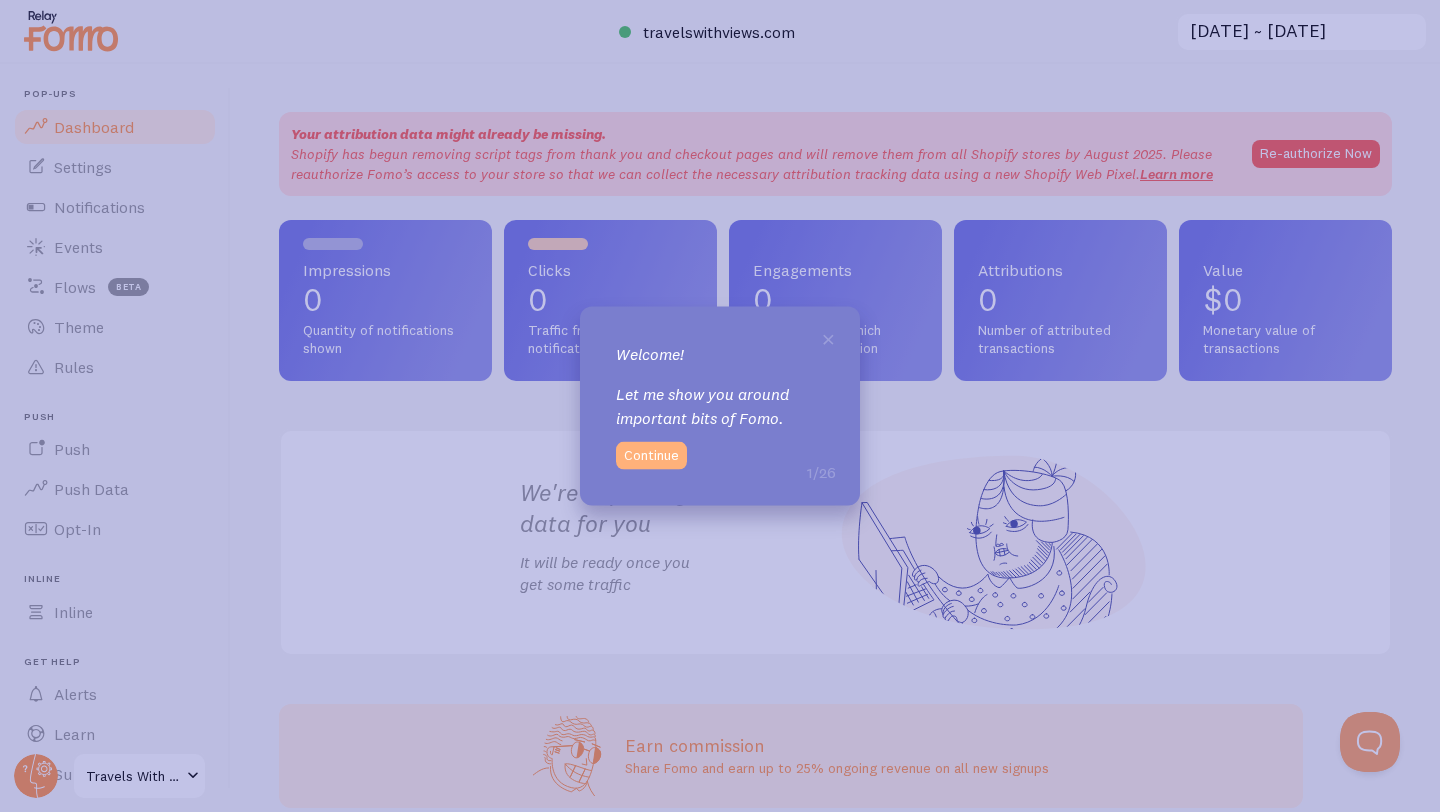 click on "Continue" at bounding box center (651, 455) 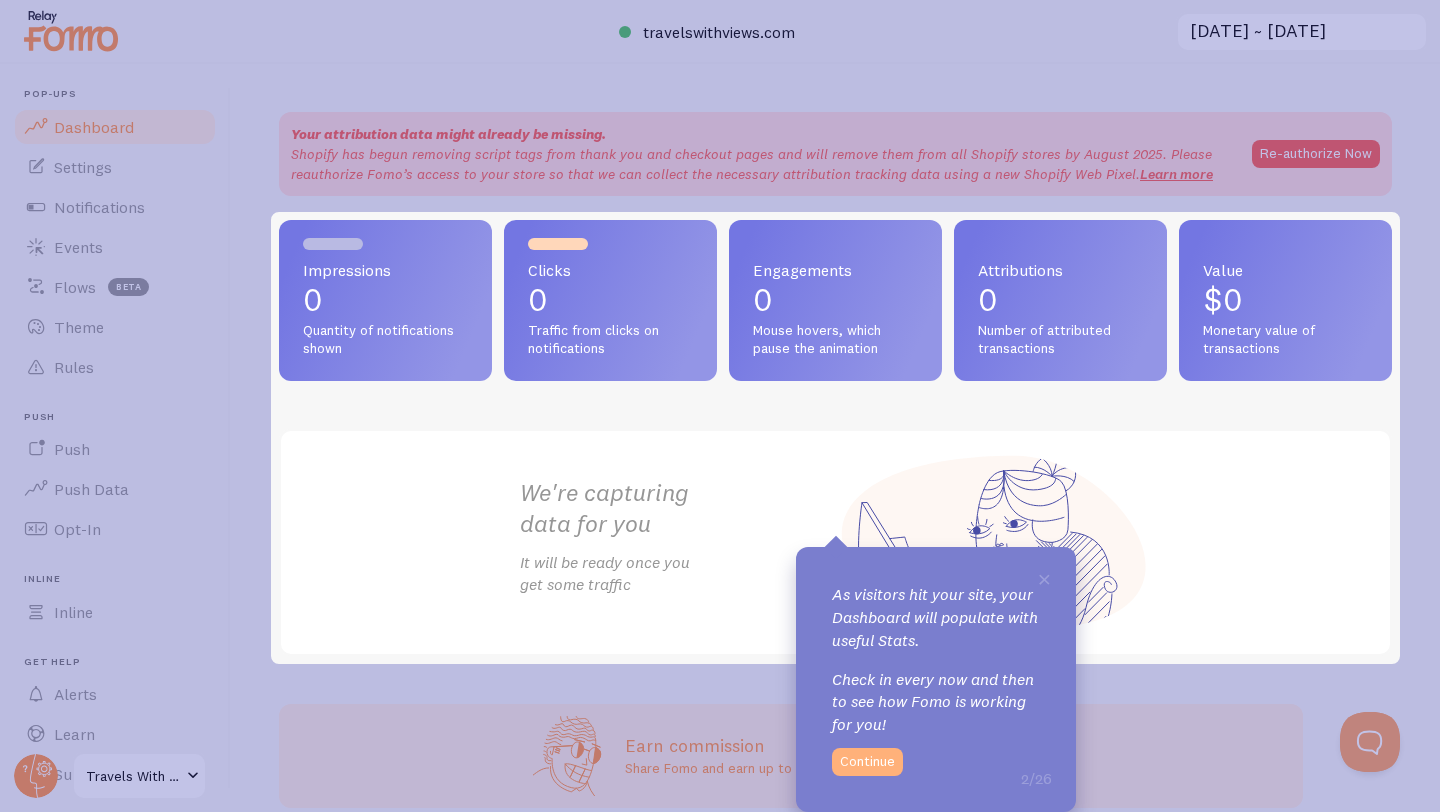 click on "Continue" at bounding box center (867, 762) 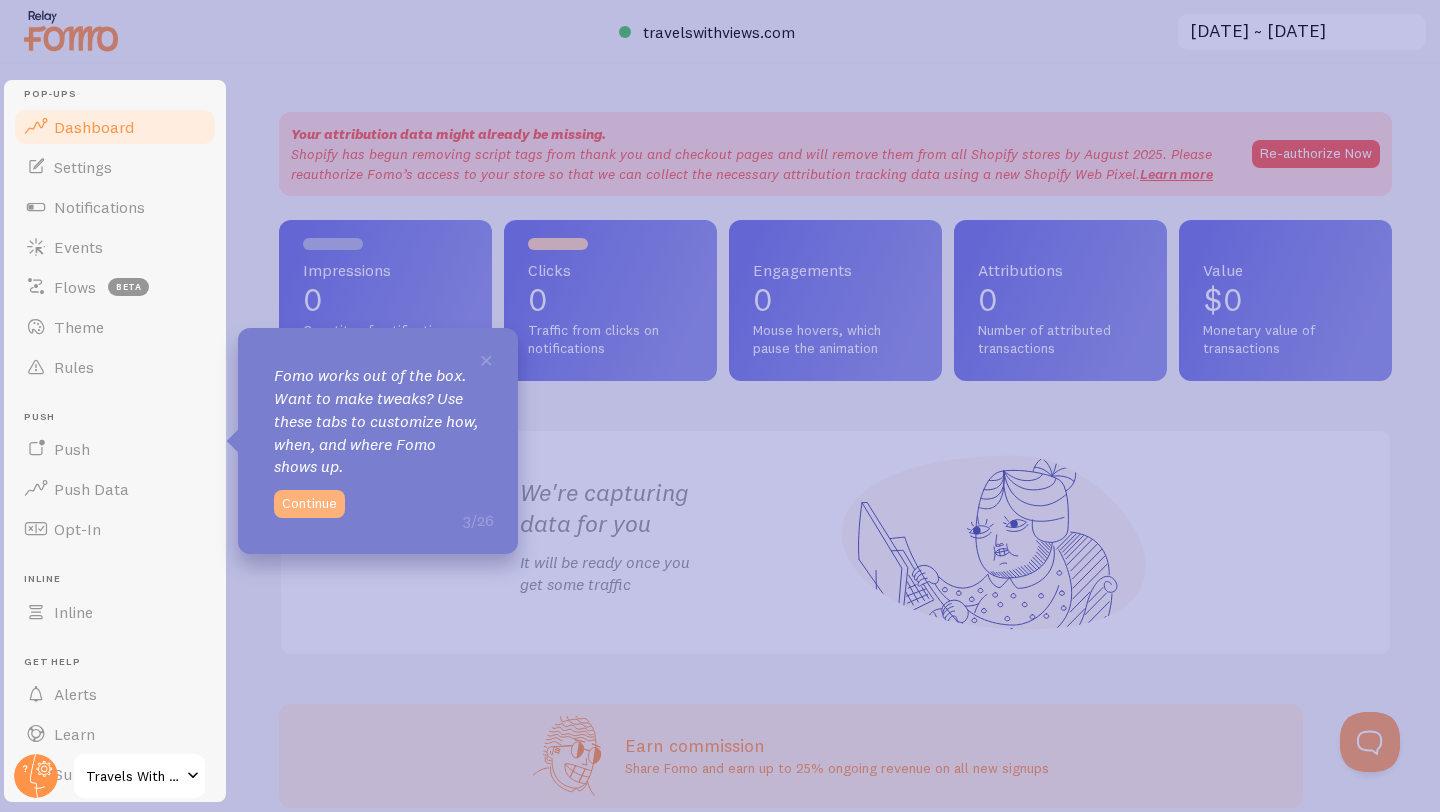 click on "Continue" at bounding box center [309, 504] 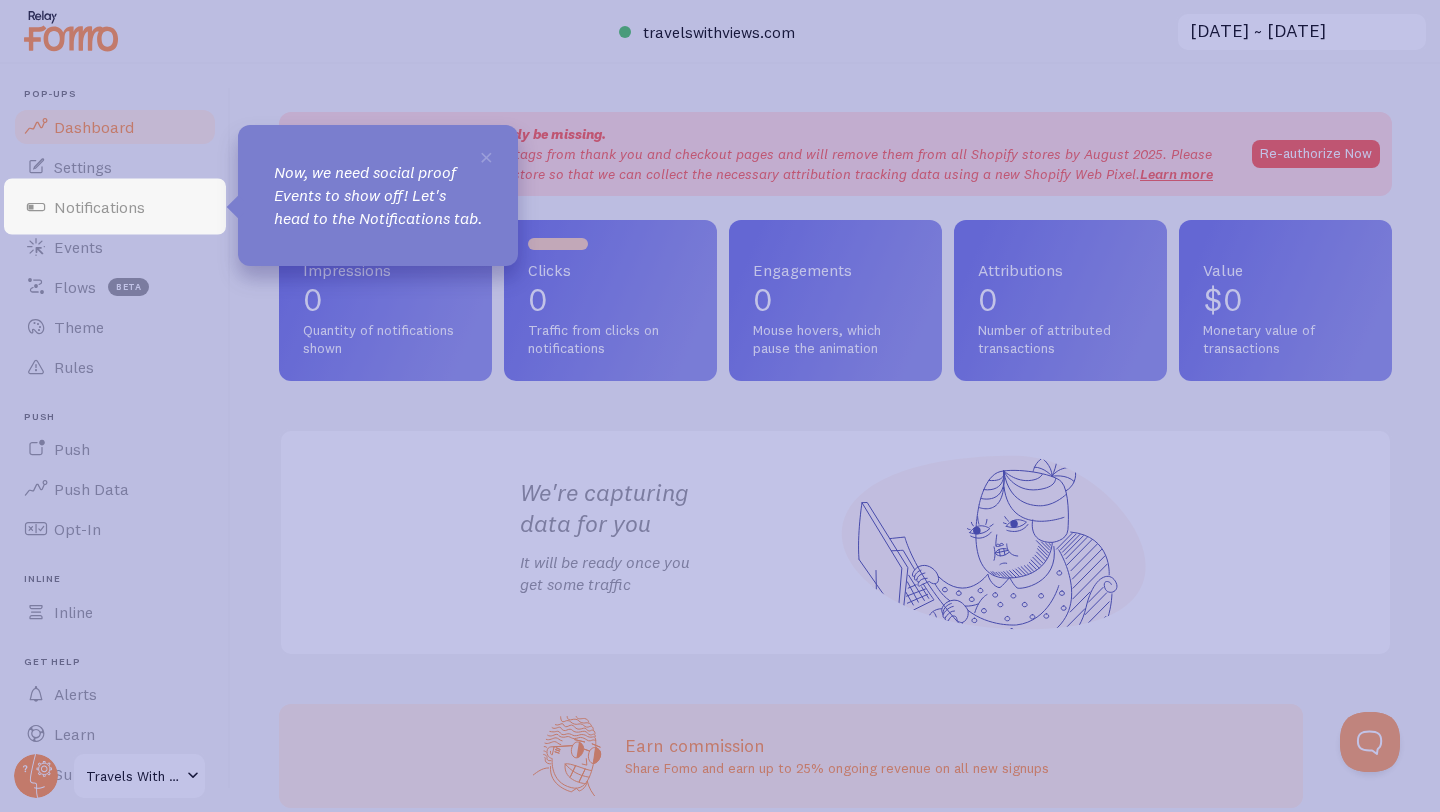click on "Now, we need social proof Events to show off! Let's head to the Notifications tab." at bounding box center [378, 195] 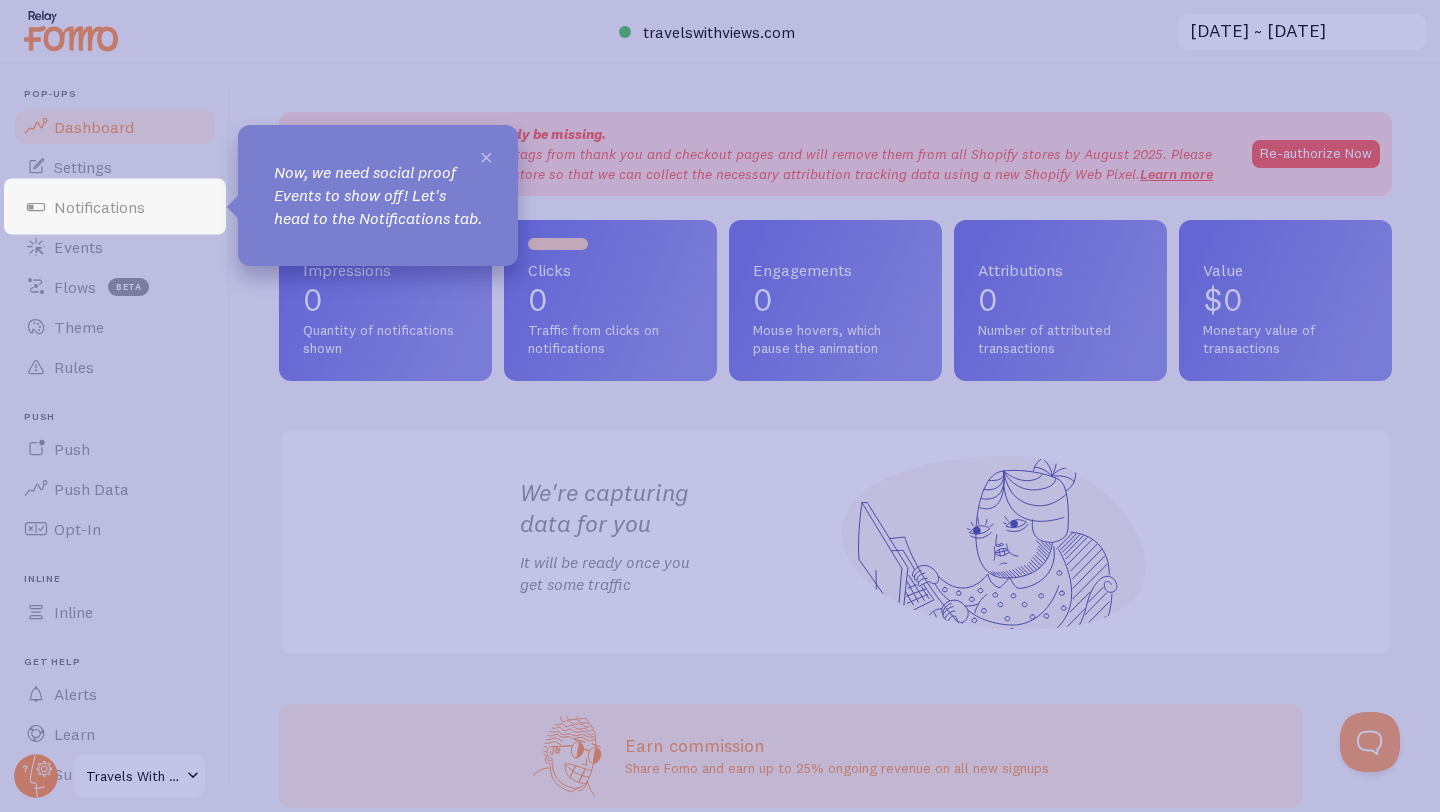 click on "×" at bounding box center [486, 156] 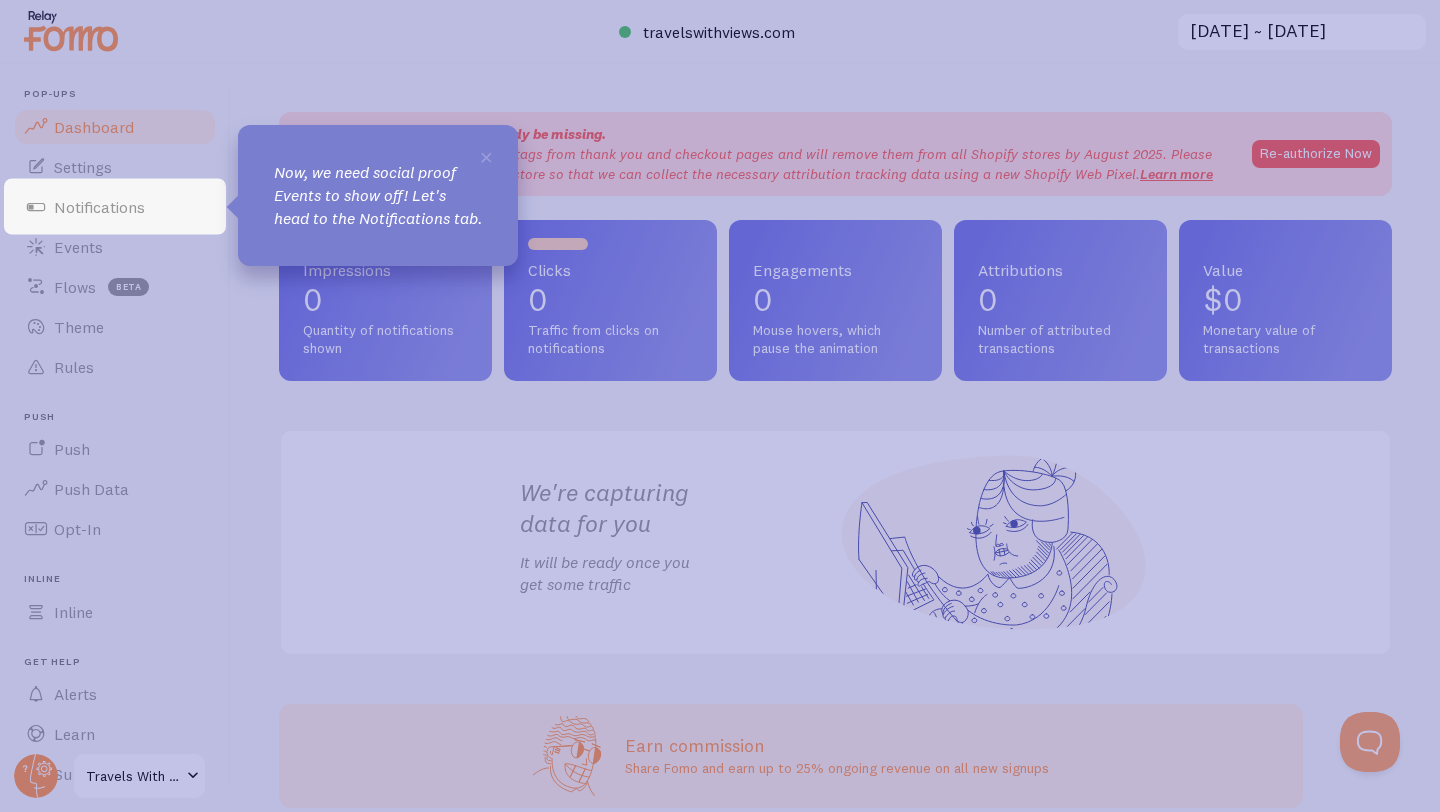 click on "Now, we need social proof Events to show off! Let's head to the Notifications tab." at bounding box center [378, 195] 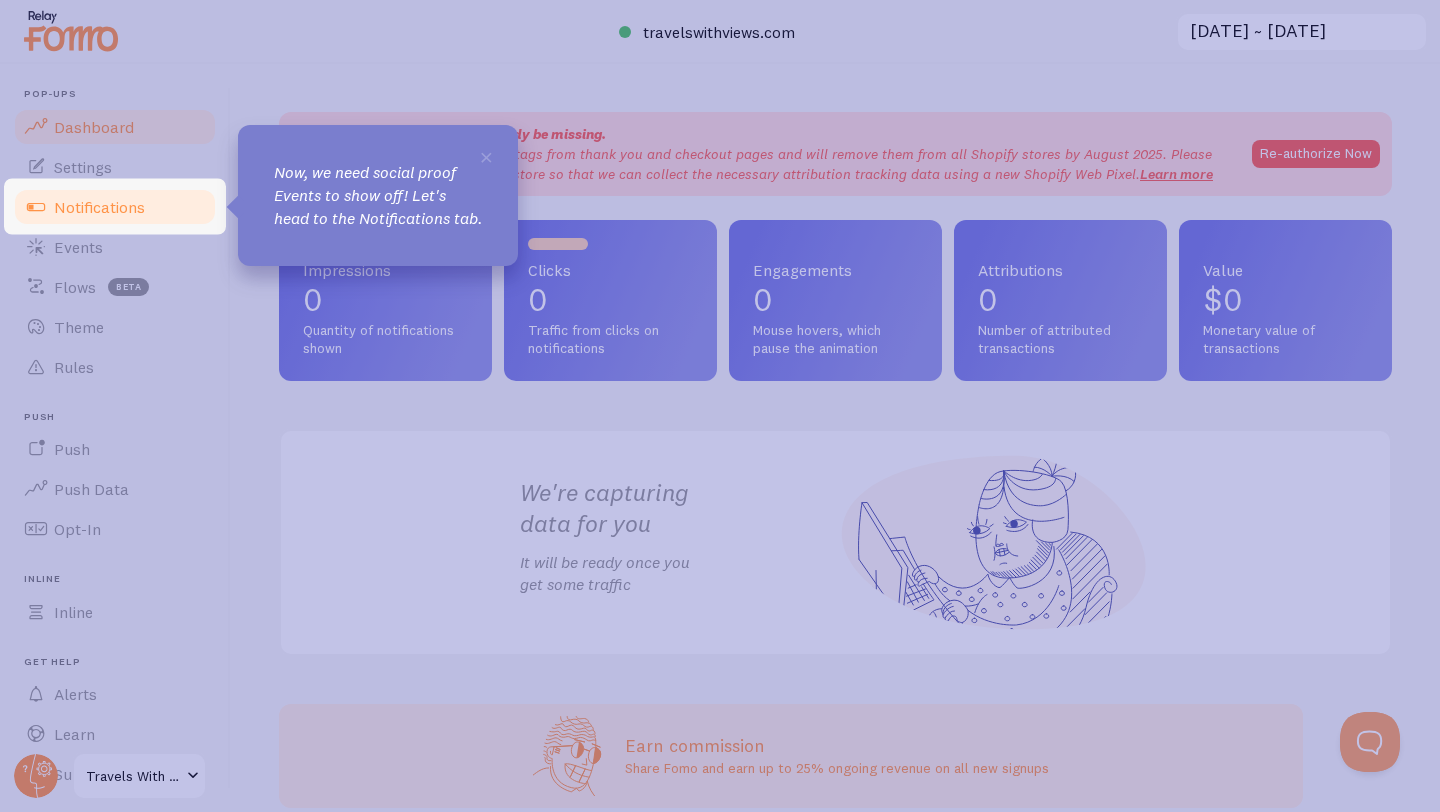 click on "Notifications" at bounding box center [115, 207] 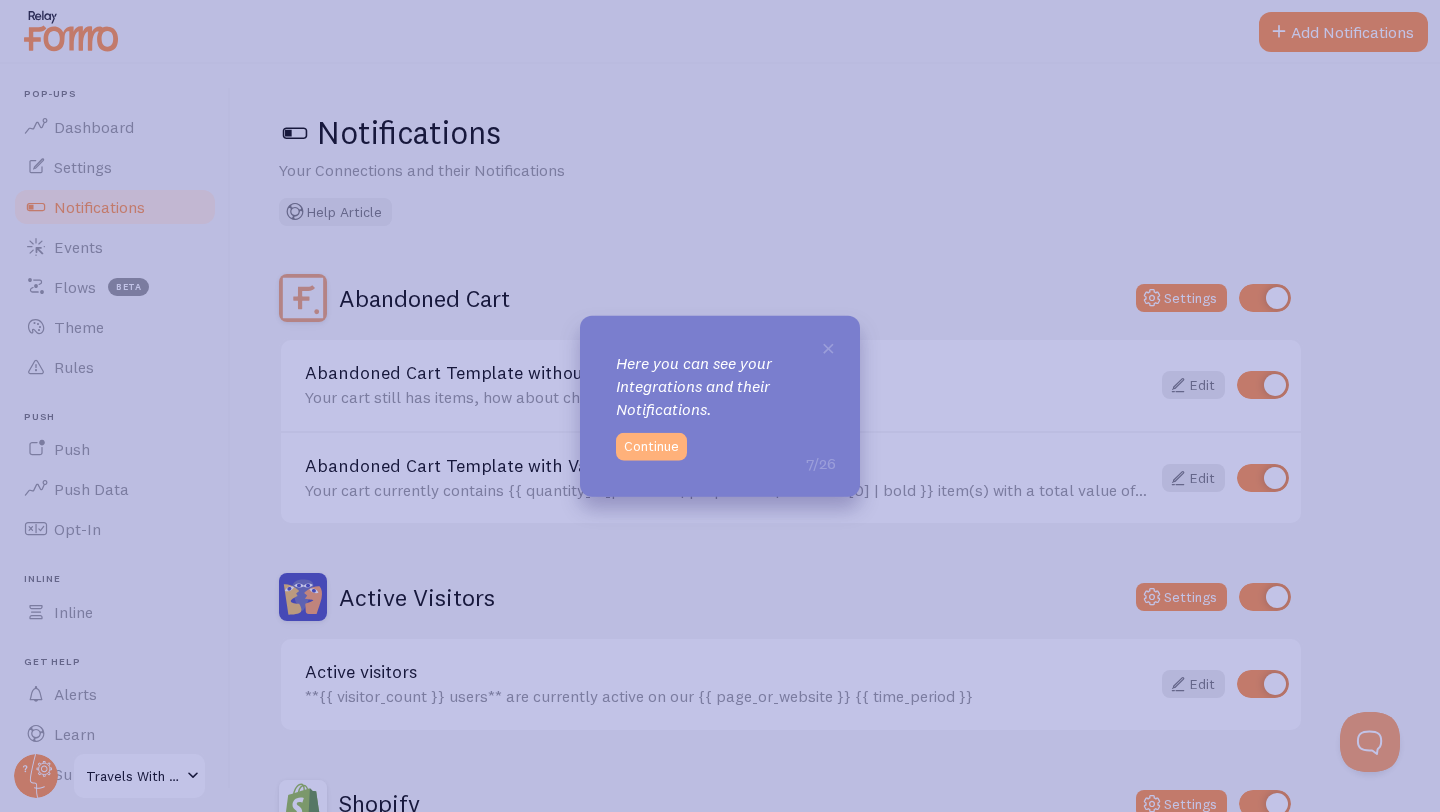 click on "Continue" at bounding box center [651, 446] 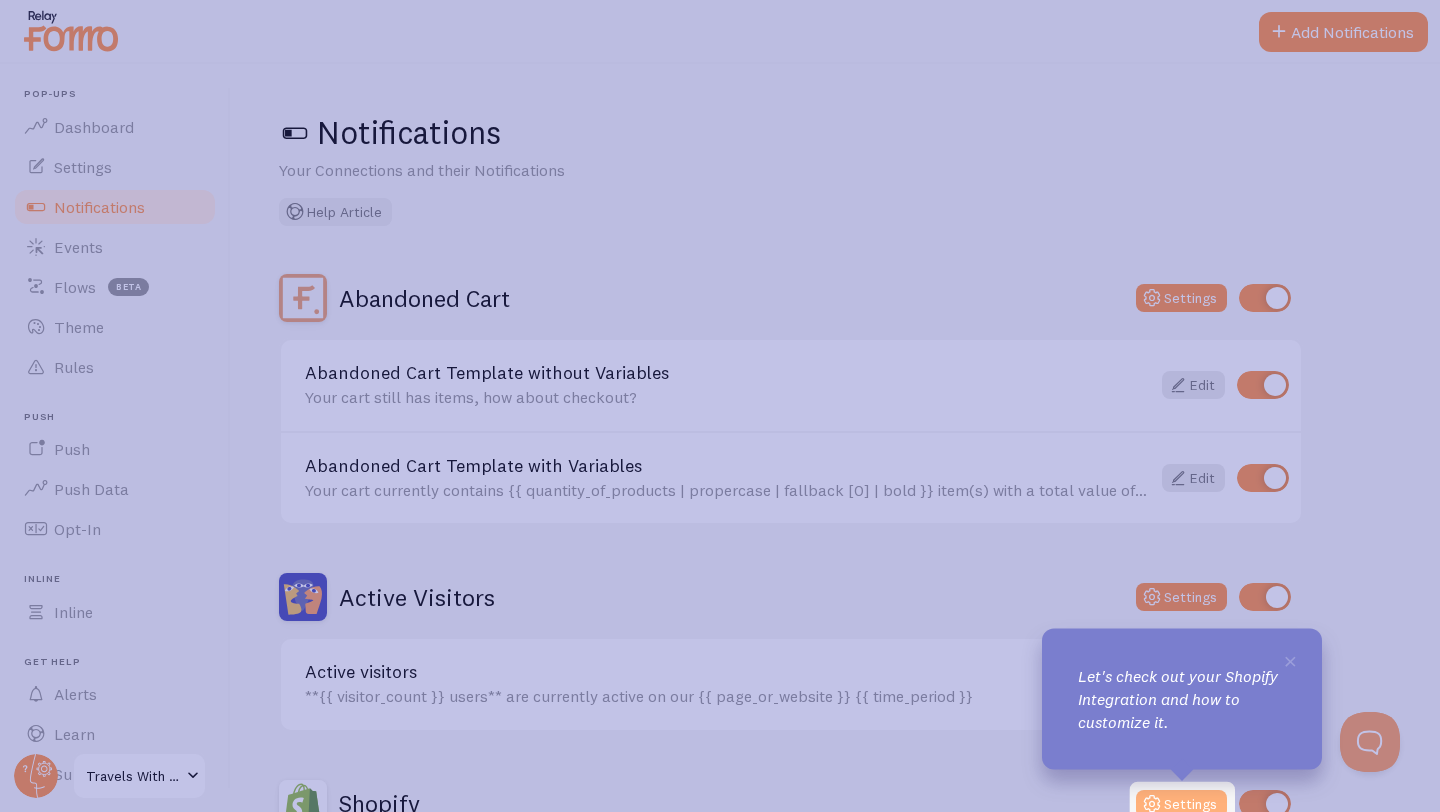 click on "Settings" at bounding box center (1181, 804) 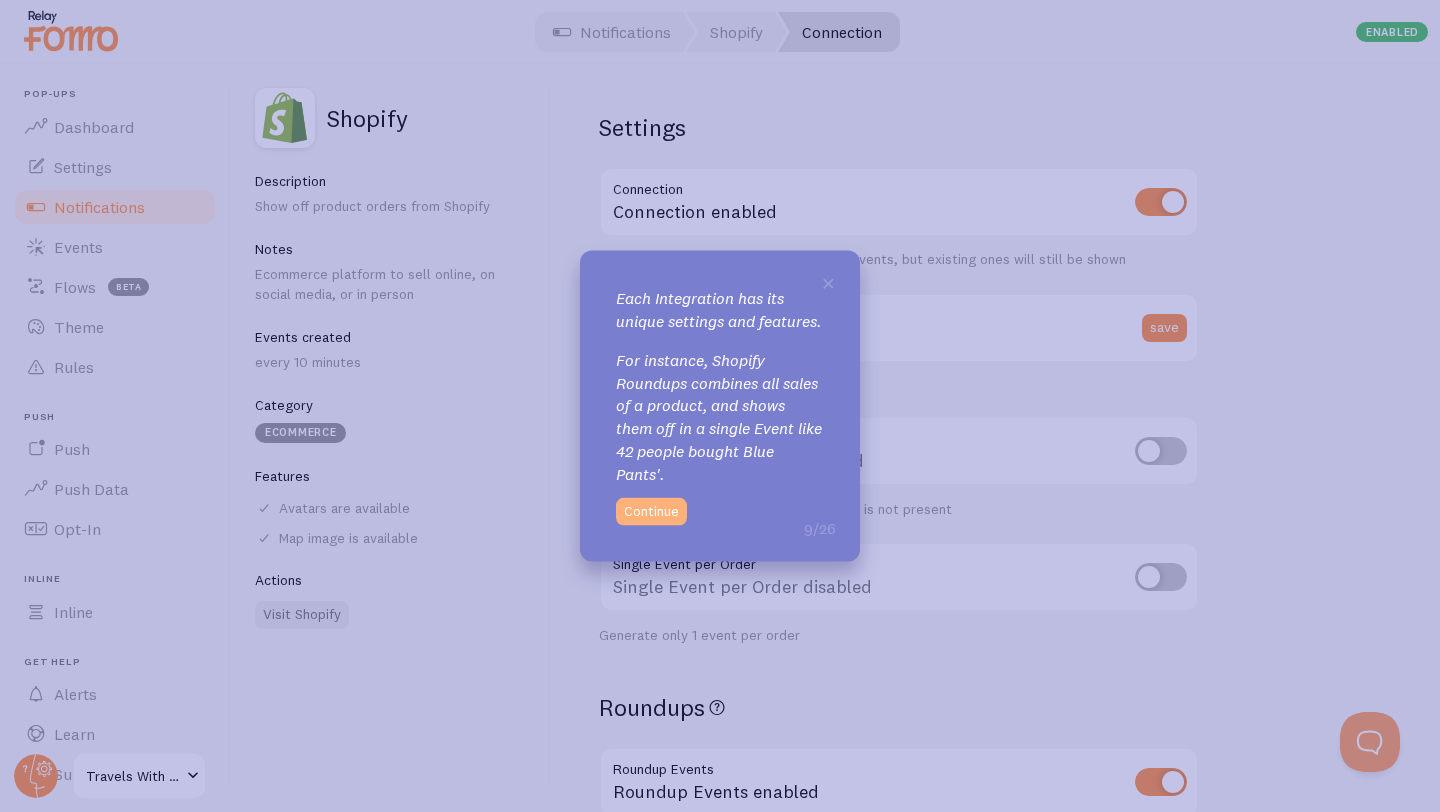 click on "Continue" at bounding box center (651, 511) 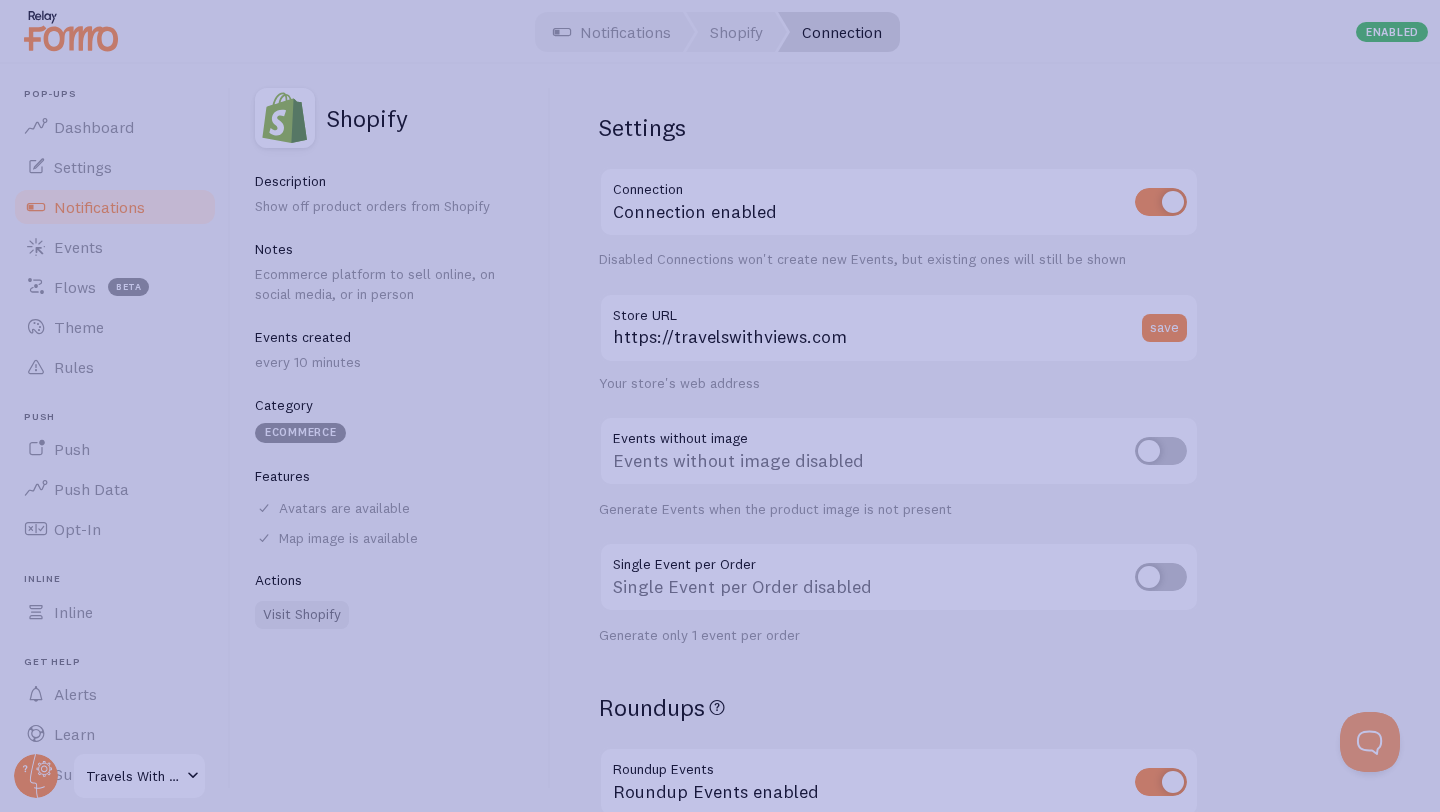 scroll, scrollTop: 12, scrollLeft: 0, axis: vertical 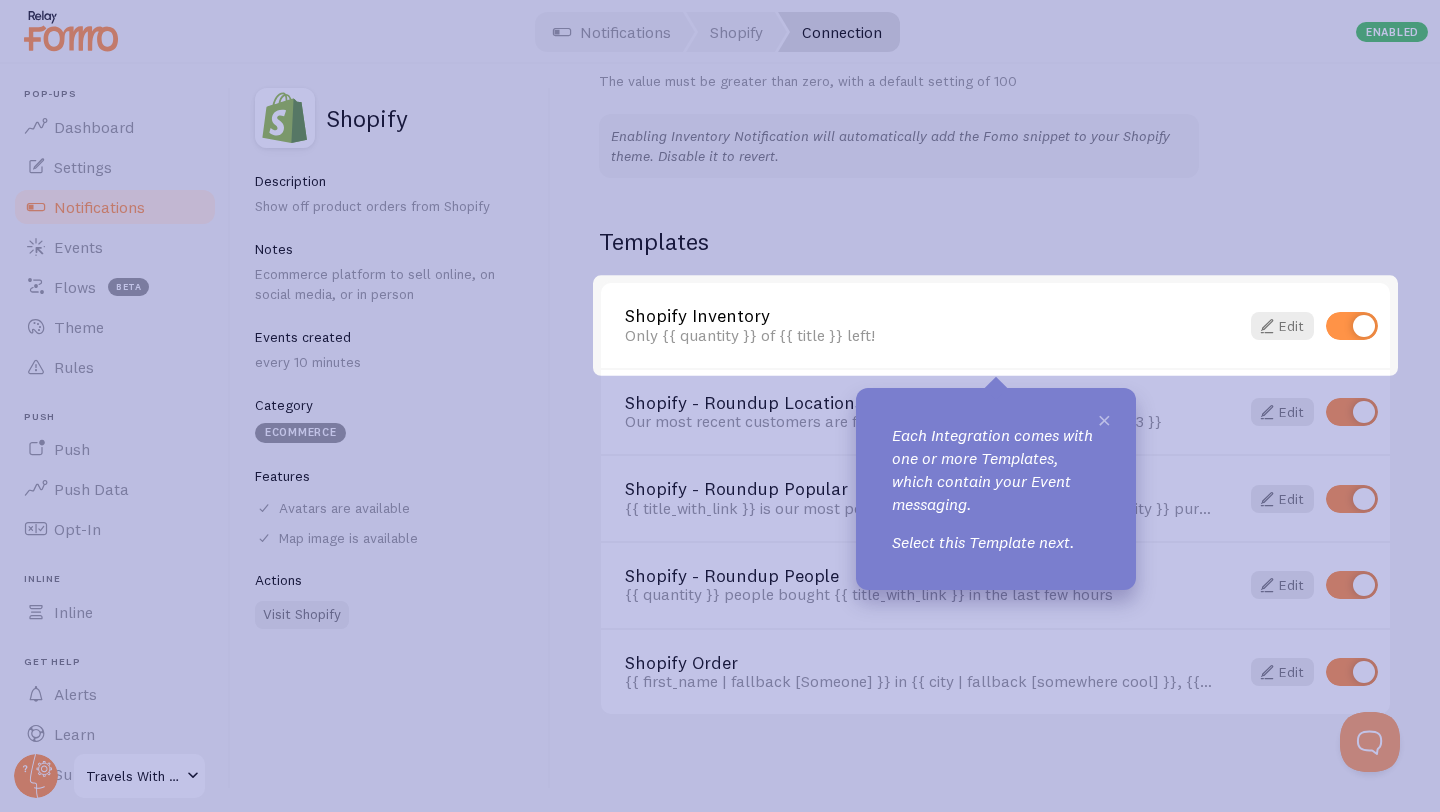 click on "×" at bounding box center (1104, 419) 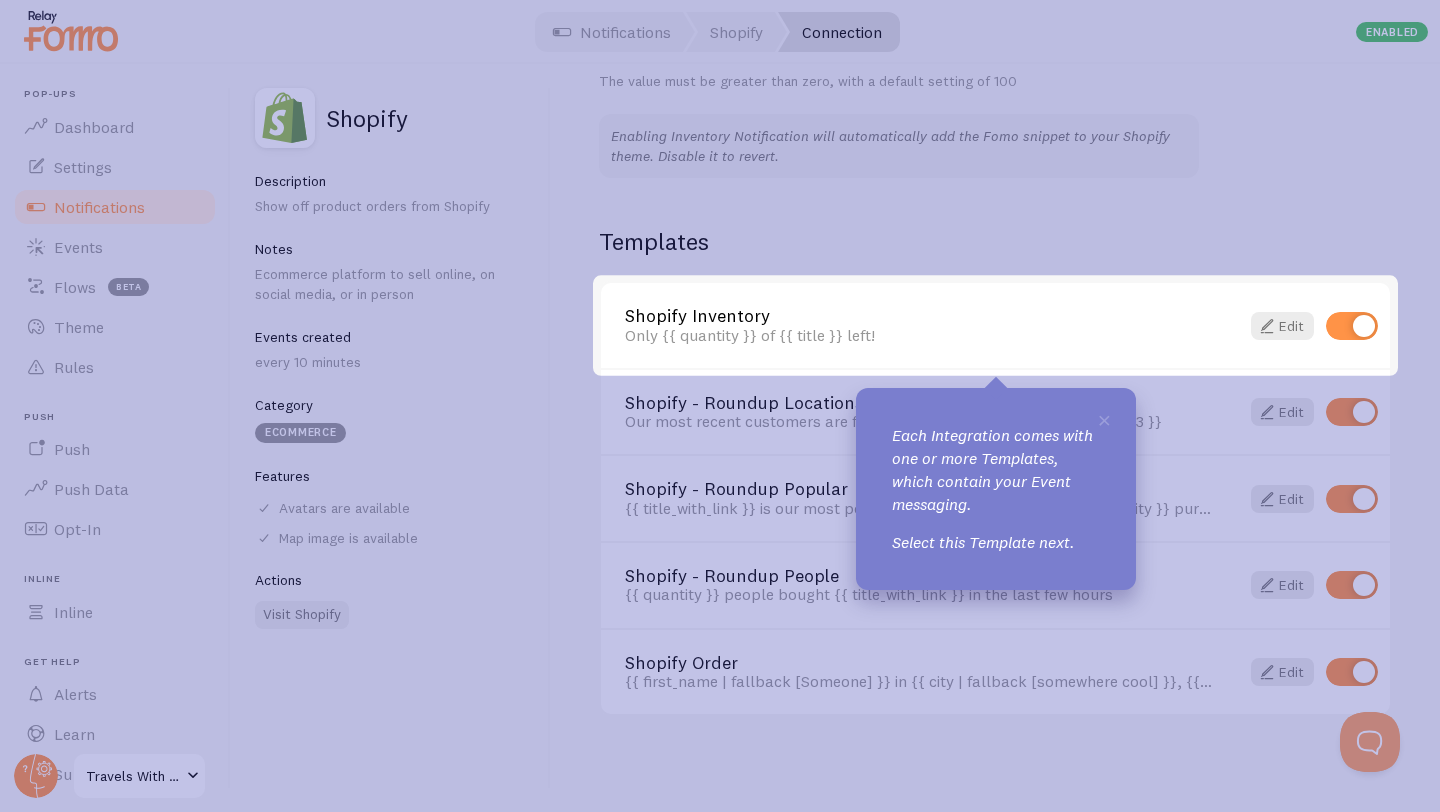 click on "Shopify Inventory" at bounding box center (920, 316) 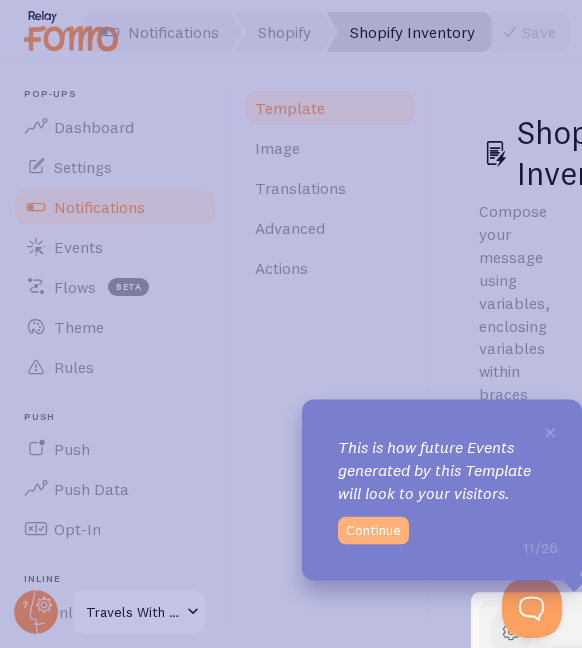 click on "Continue" at bounding box center (373, 531) 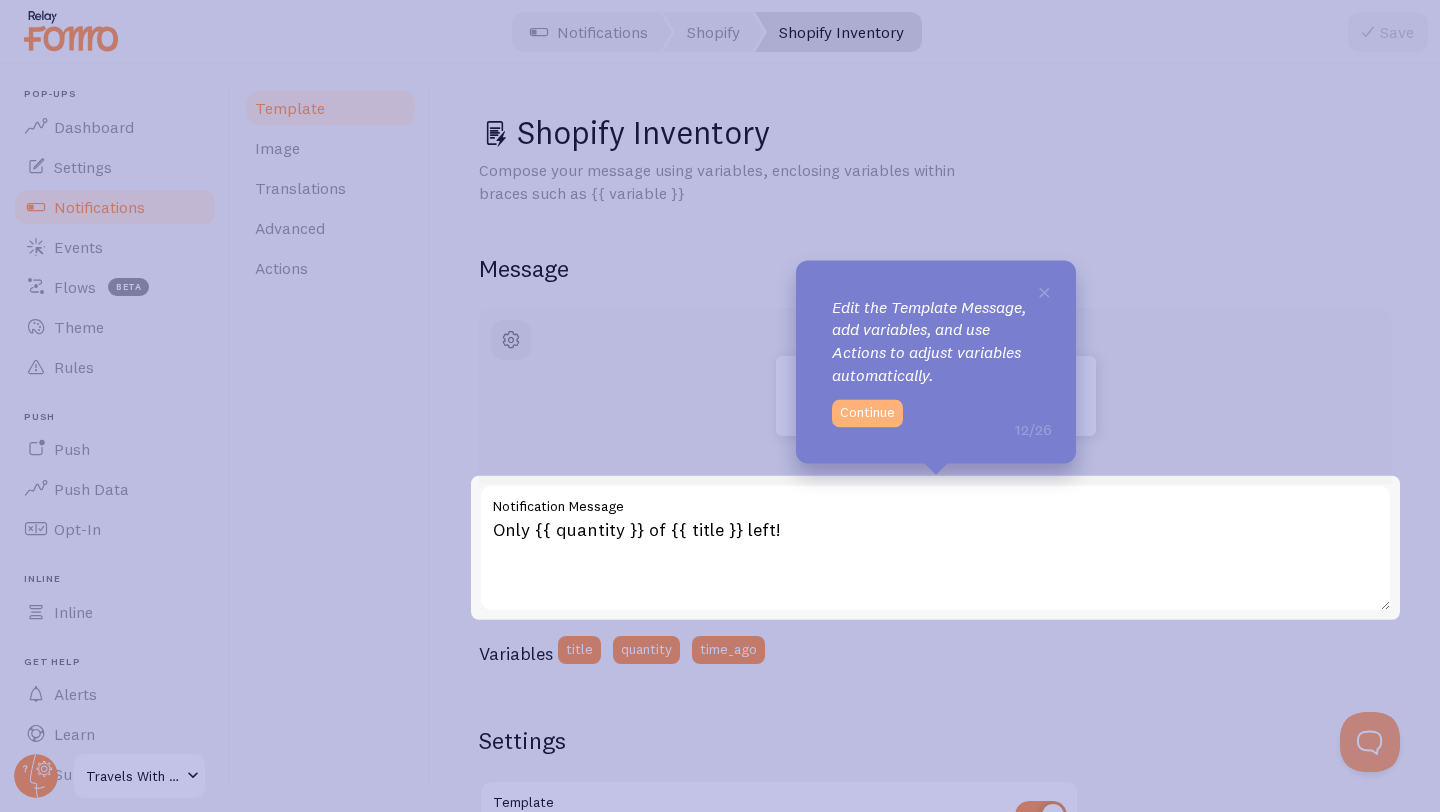 click on "Continue" at bounding box center [867, 413] 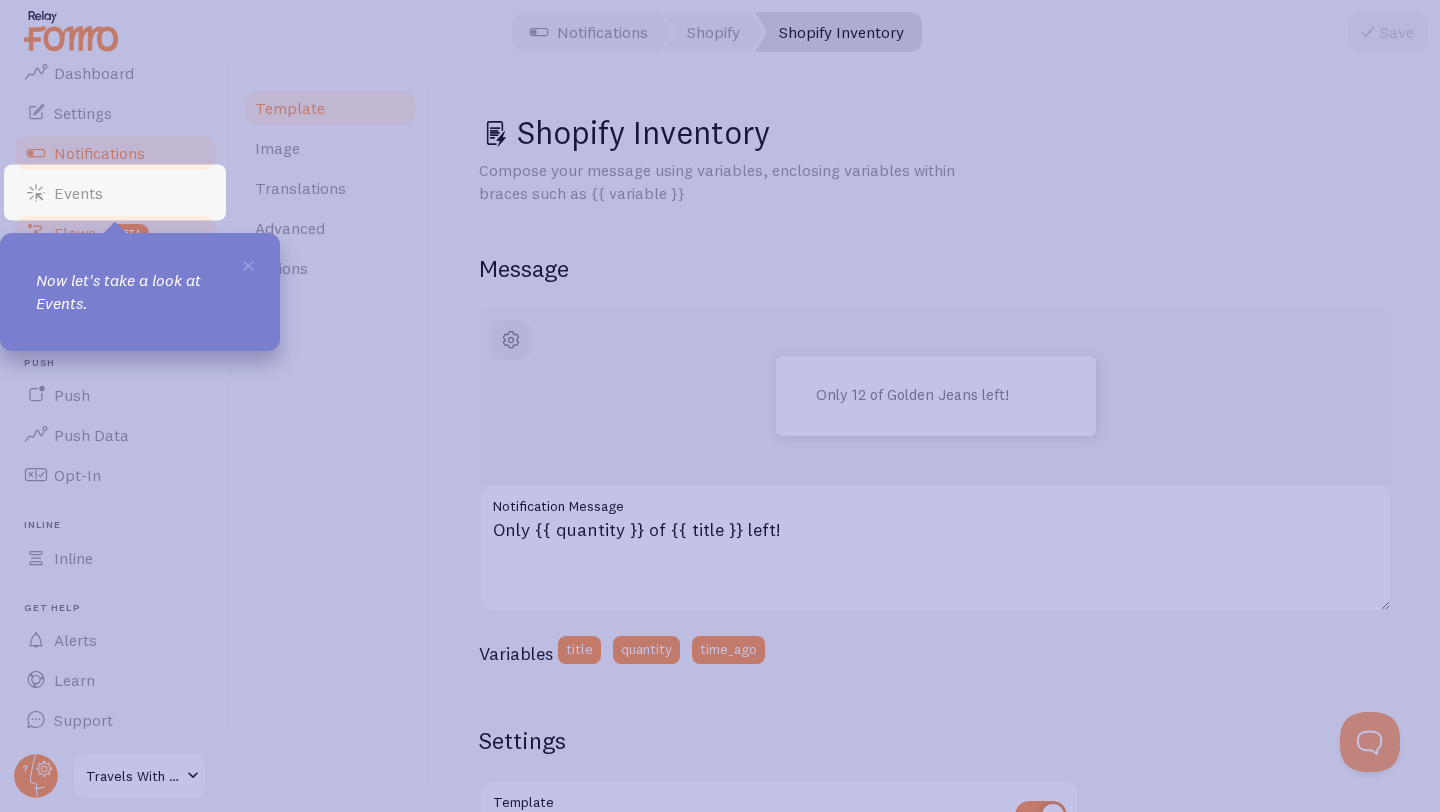 click on "Flows
beta" at bounding box center [115, 233] 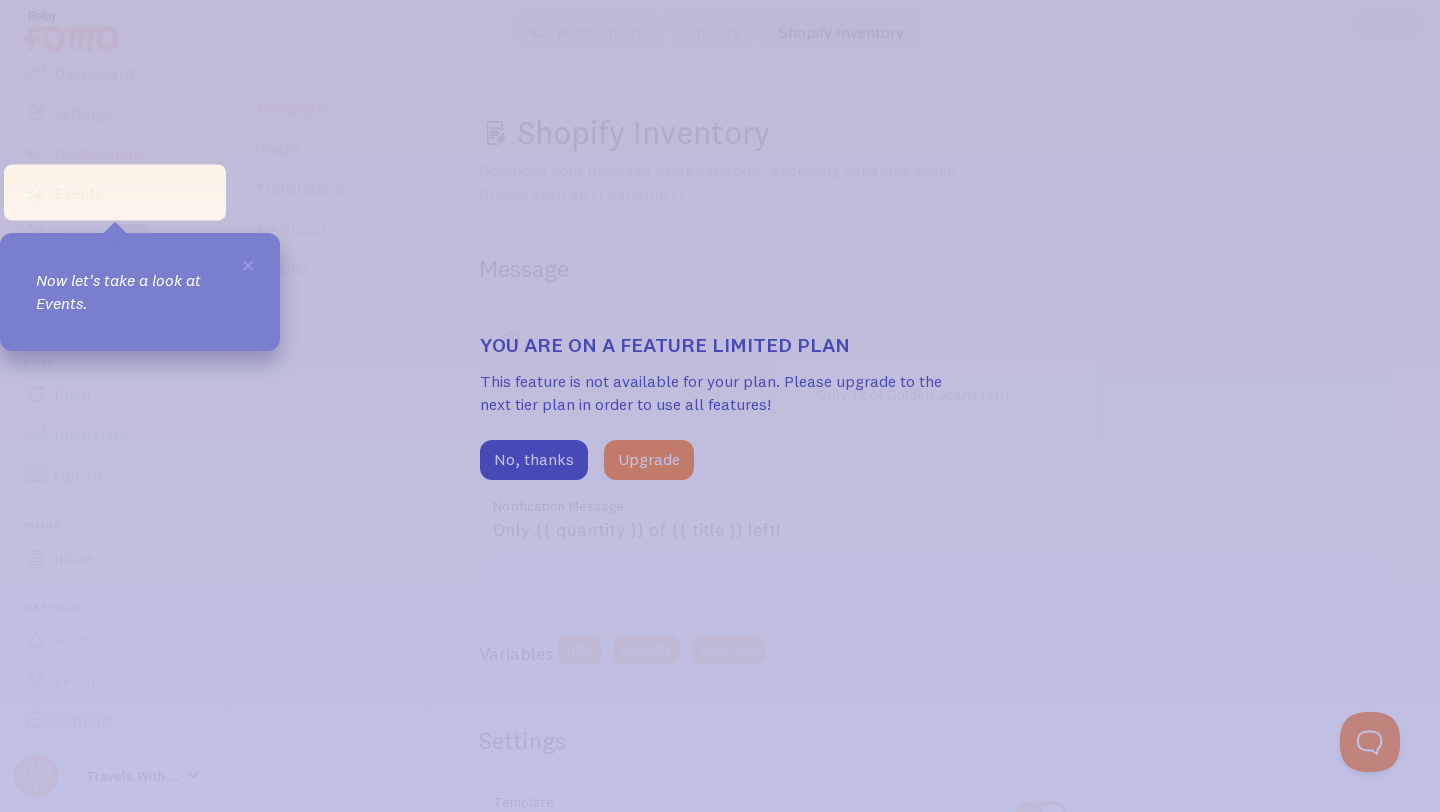 click 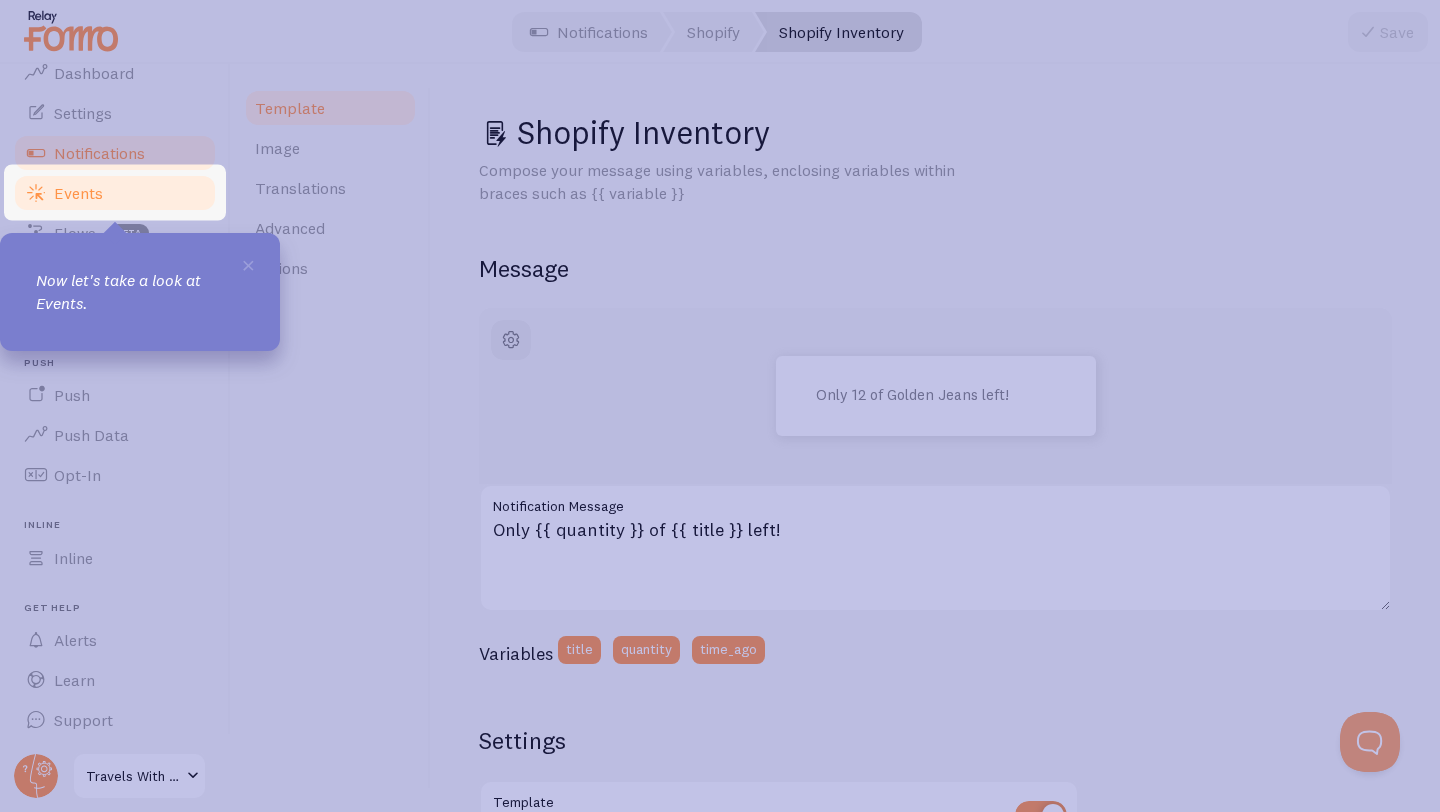 click on "Events" at bounding box center [78, 193] 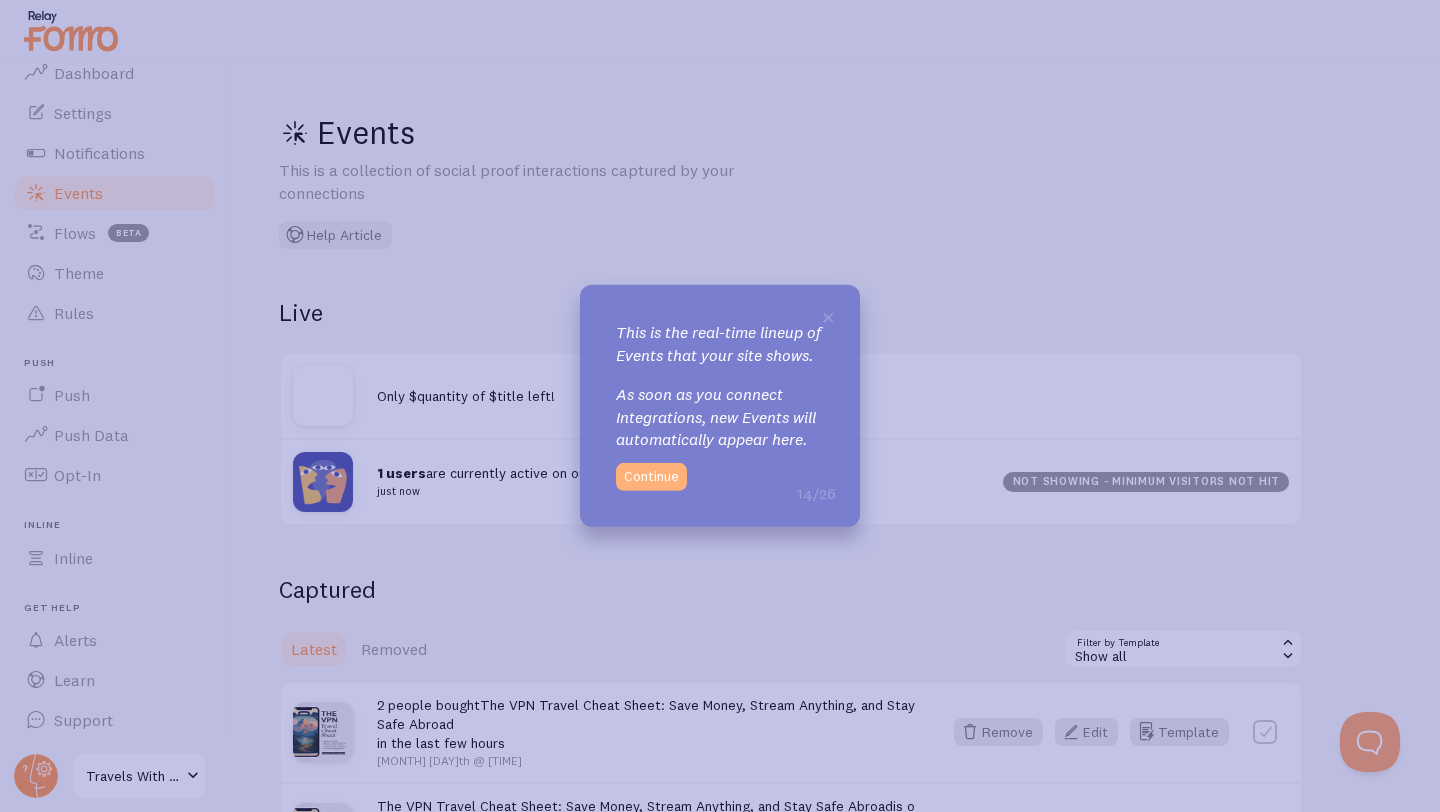 click on "Continue" at bounding box center (651, 477) 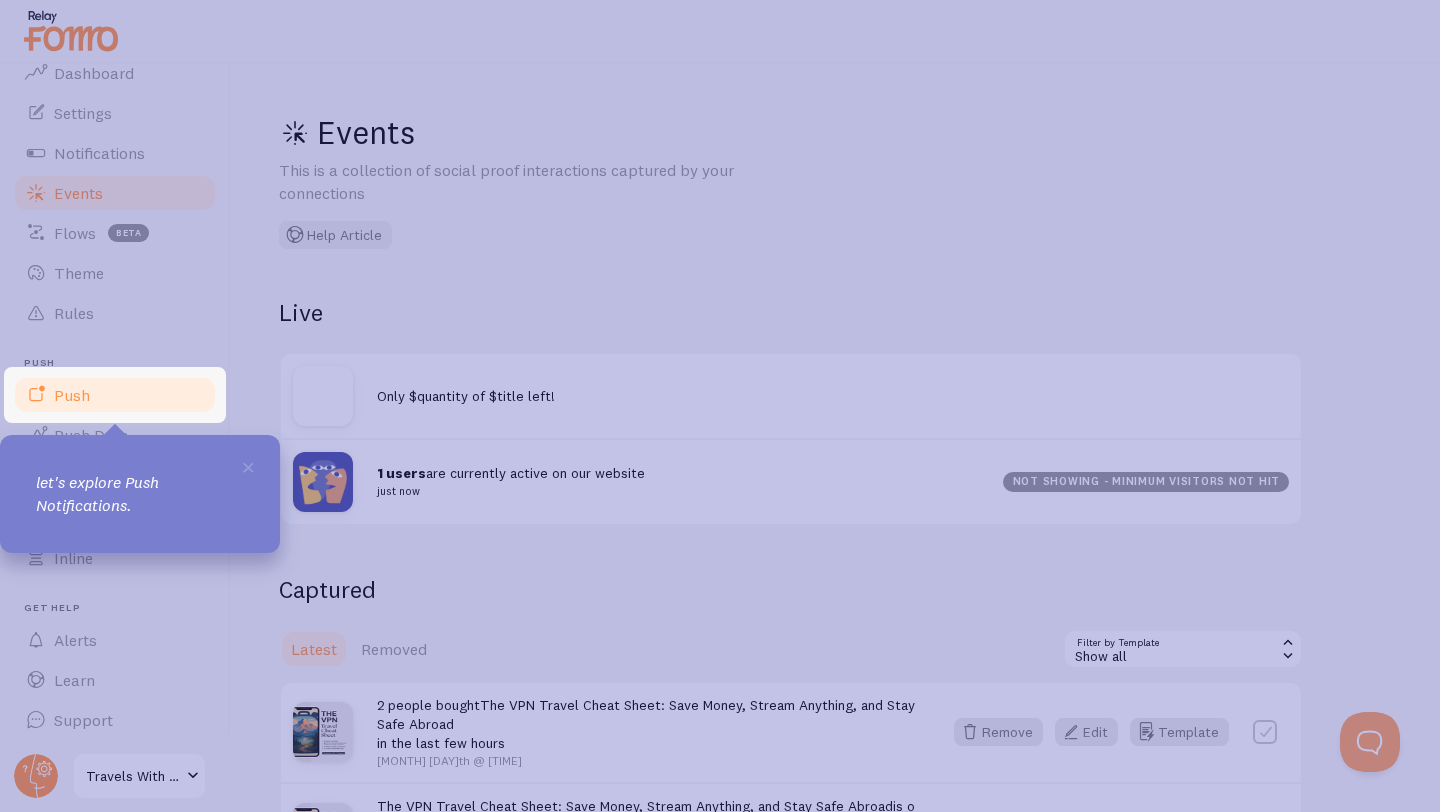 click on "Push" at bounding box center [115, 395] 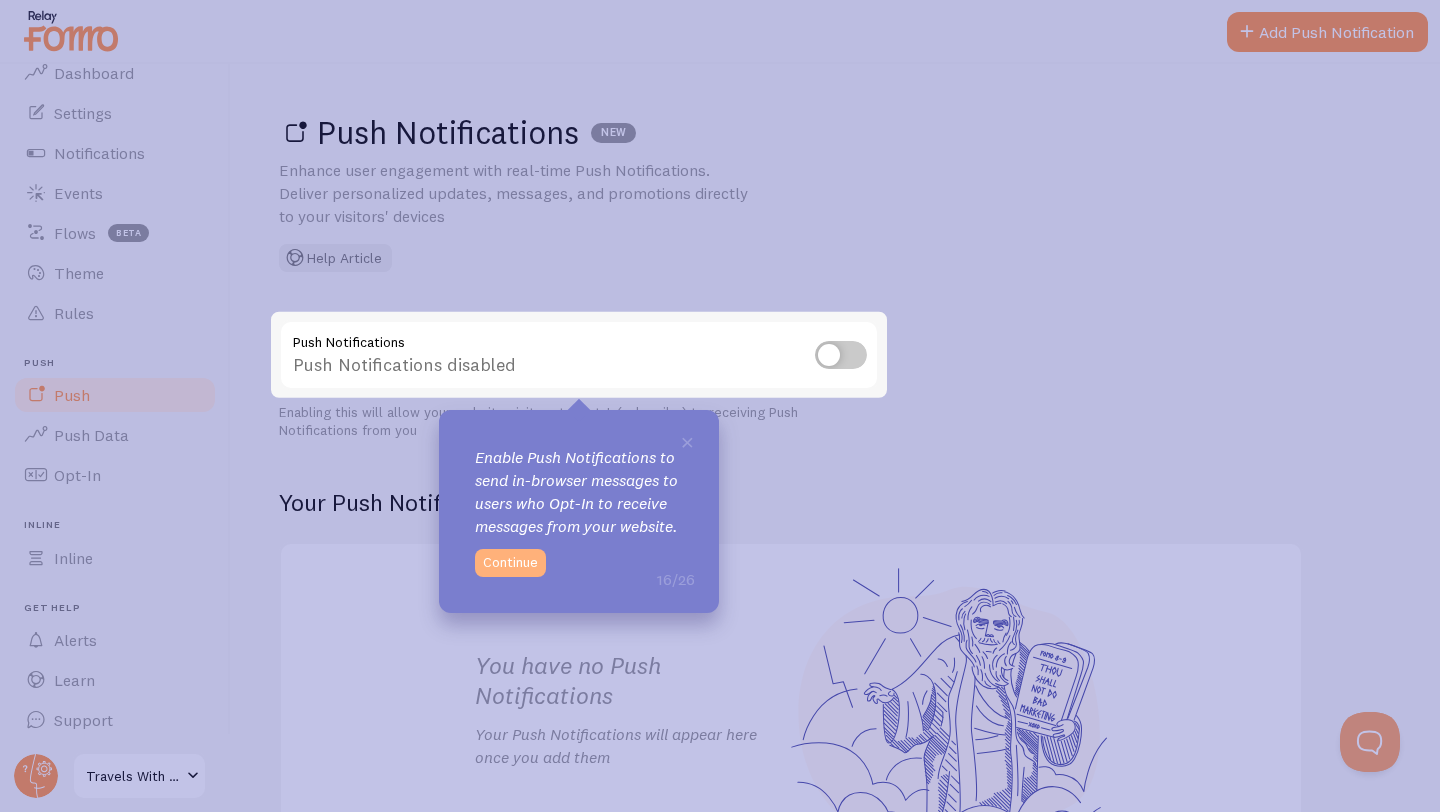 click on "Continue" at bounding box center [510, 563] 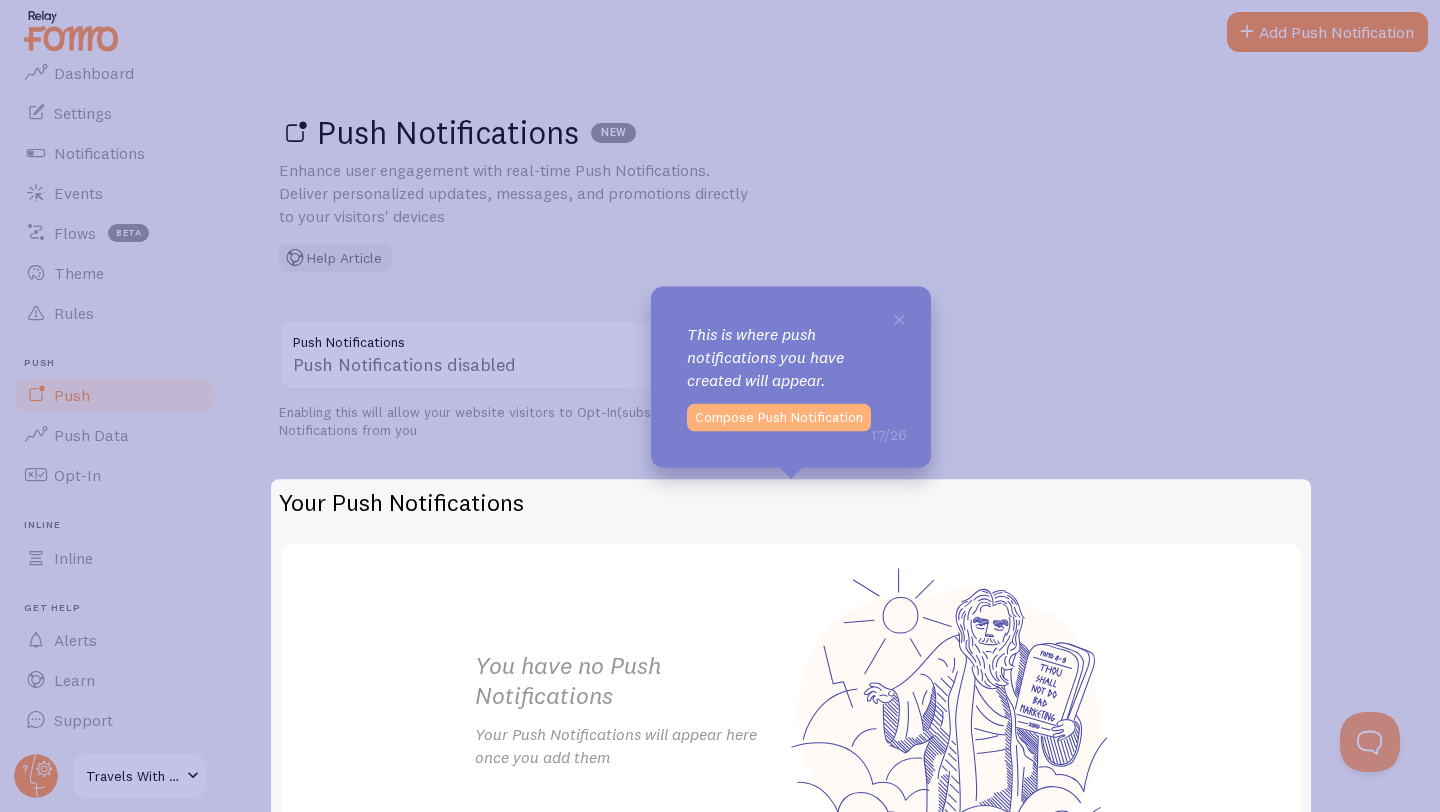 click on "Compose Push Notification" at bounding box center (779, 418) 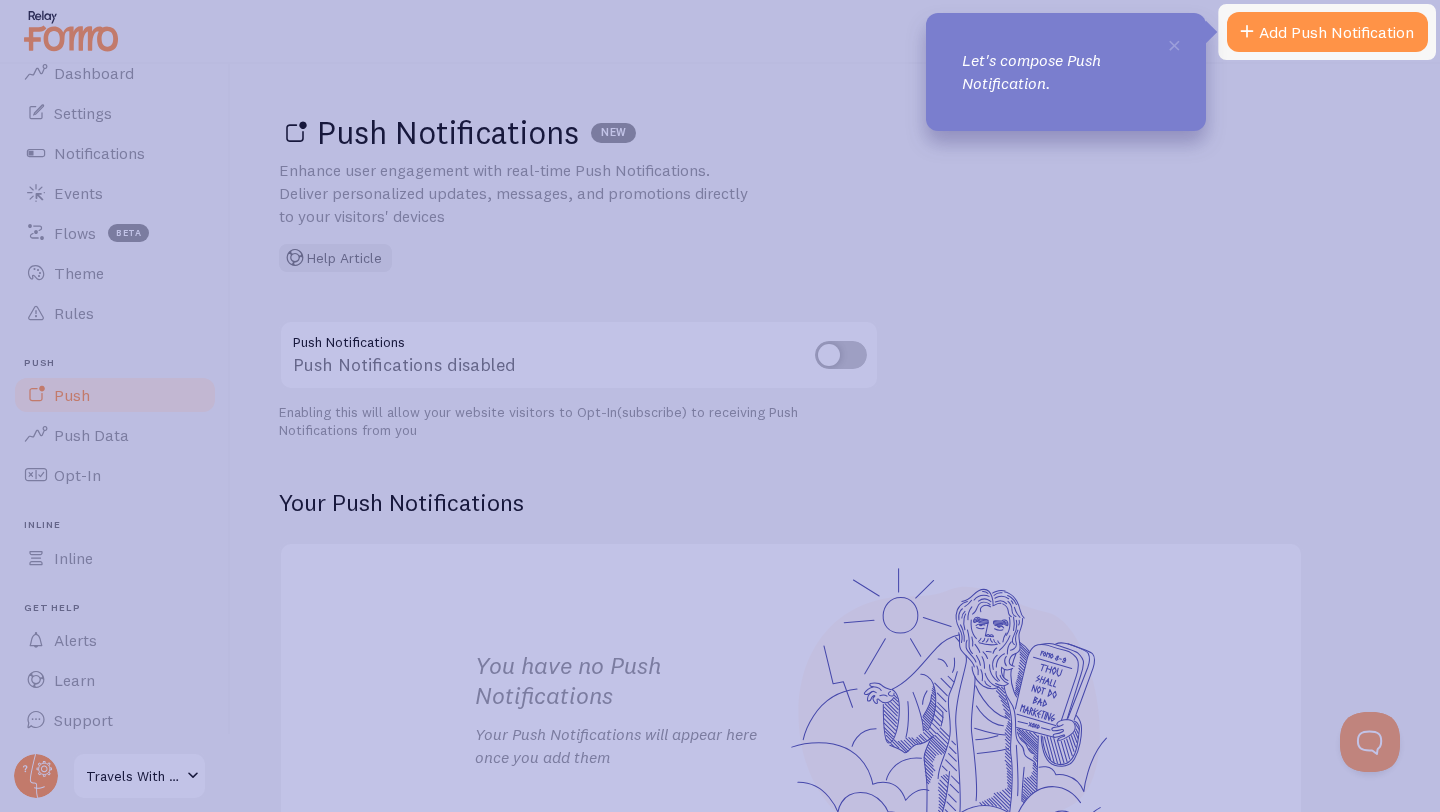 click 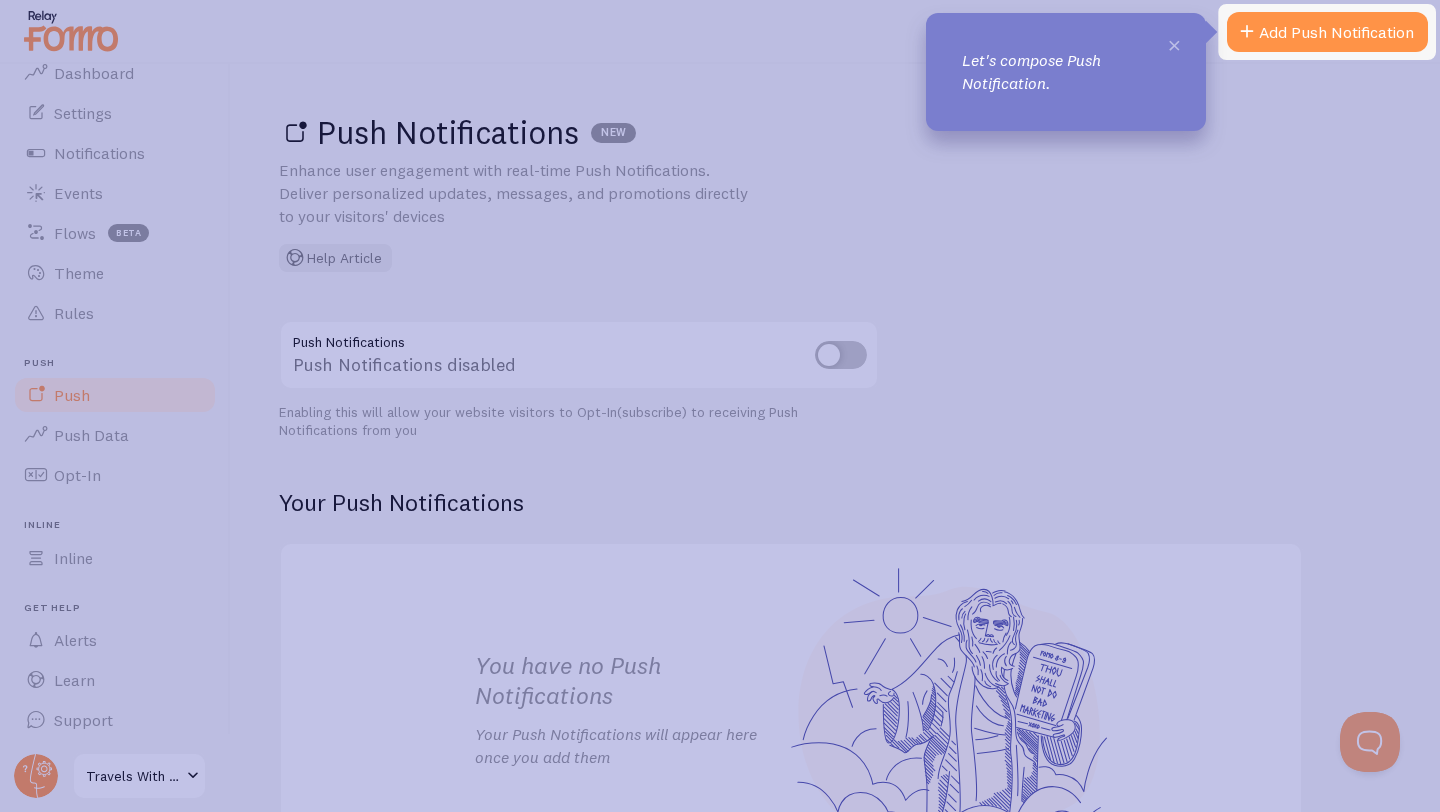 click on "×" at bounding box center (1174, 44) 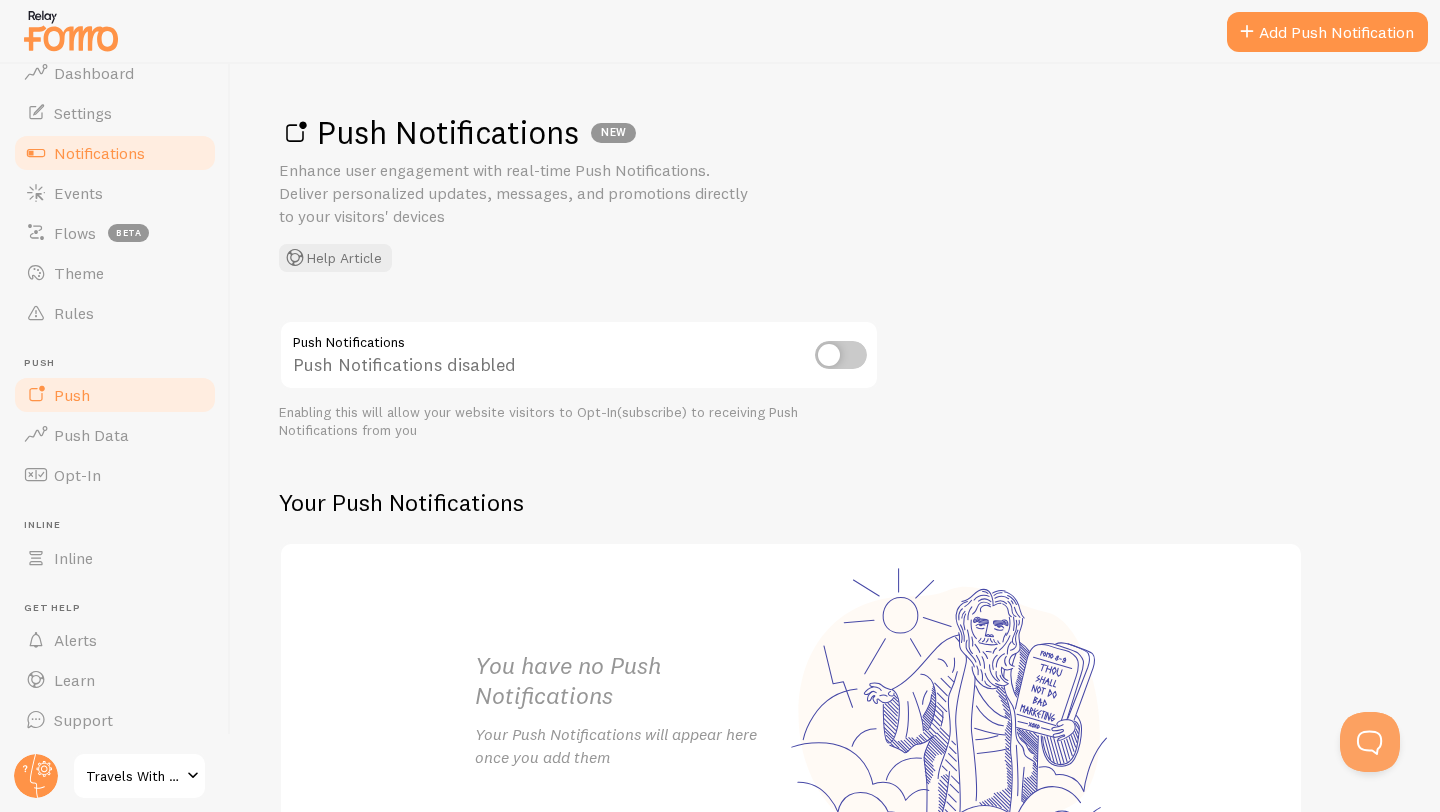 scroll, scrollTop: 0, scrollLeft: 0, axis: both 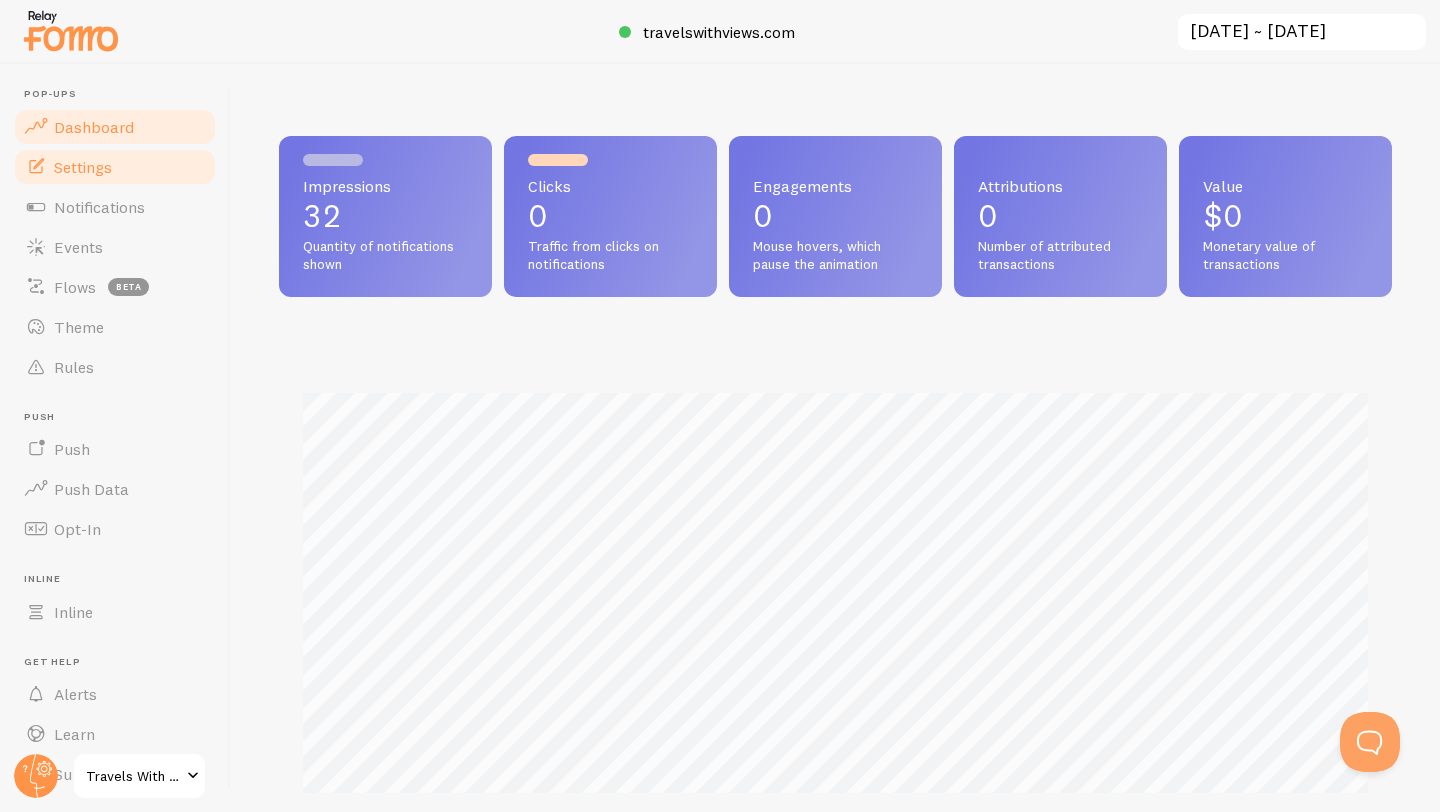 click on "Settings" at bounding box center (115, 167) 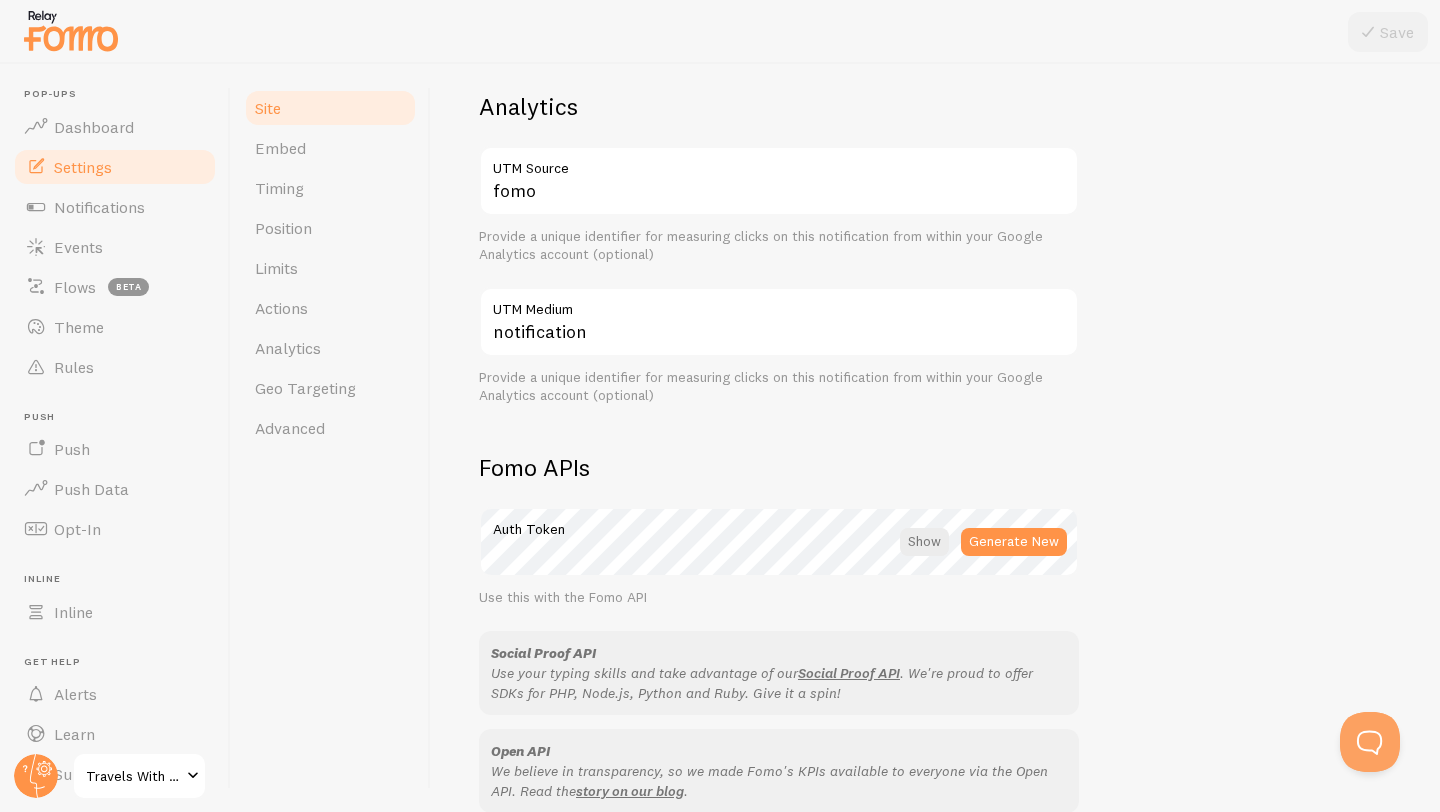 scroll, scrollTop: 1076, scrollLeft: 0, axis: vertical 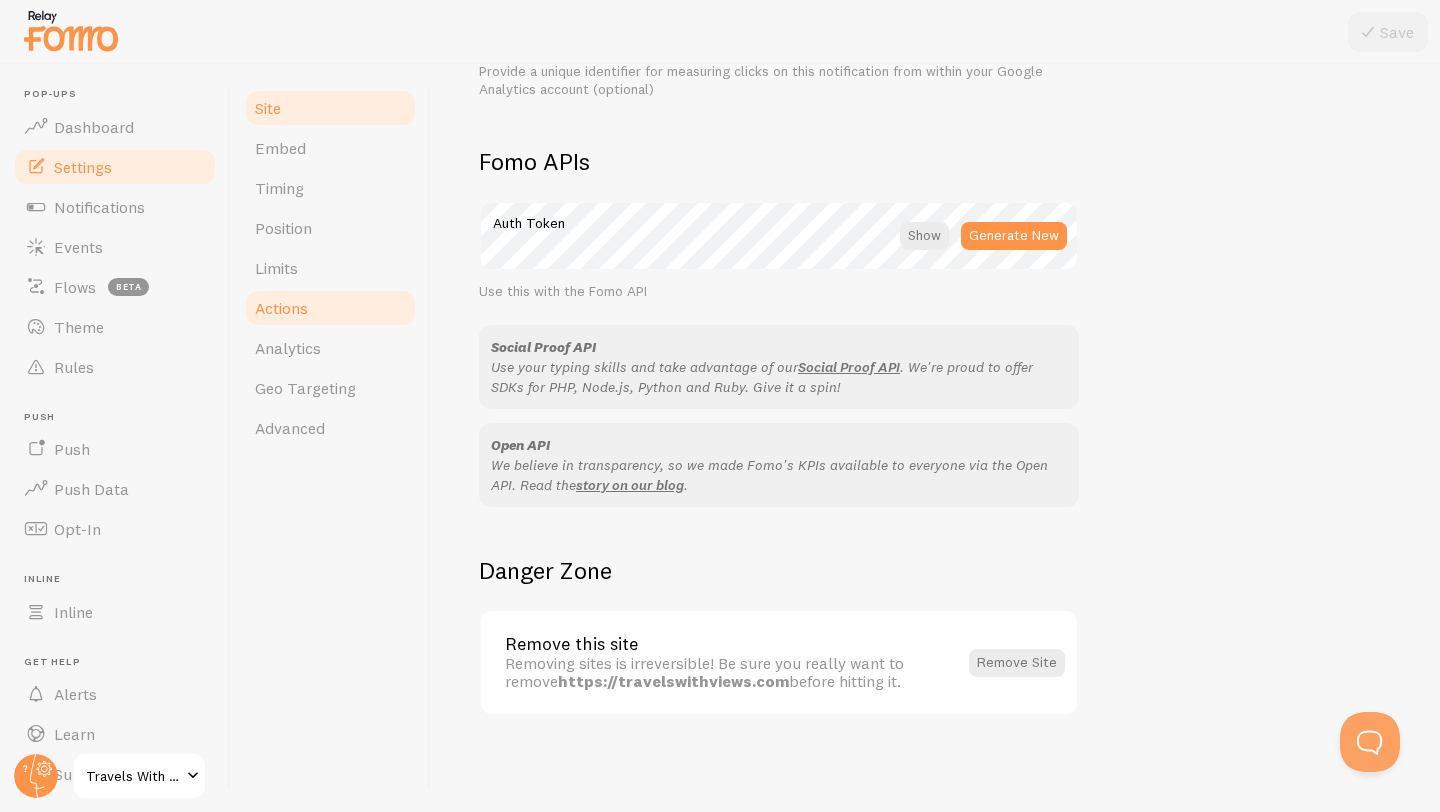 click on "Actions" at bounding box center (330, 308) 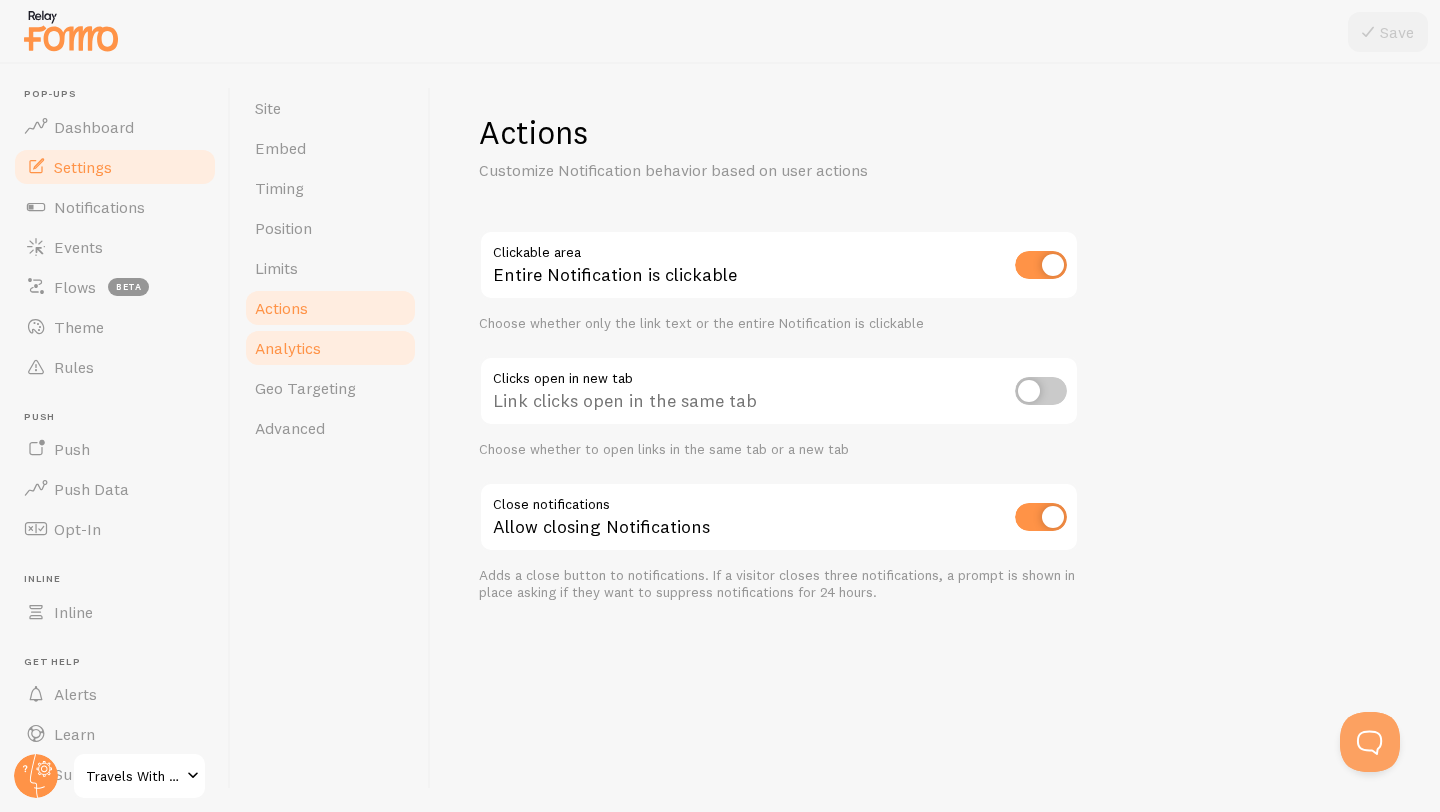 click on "Analytics" at bounding box center (330, 348) 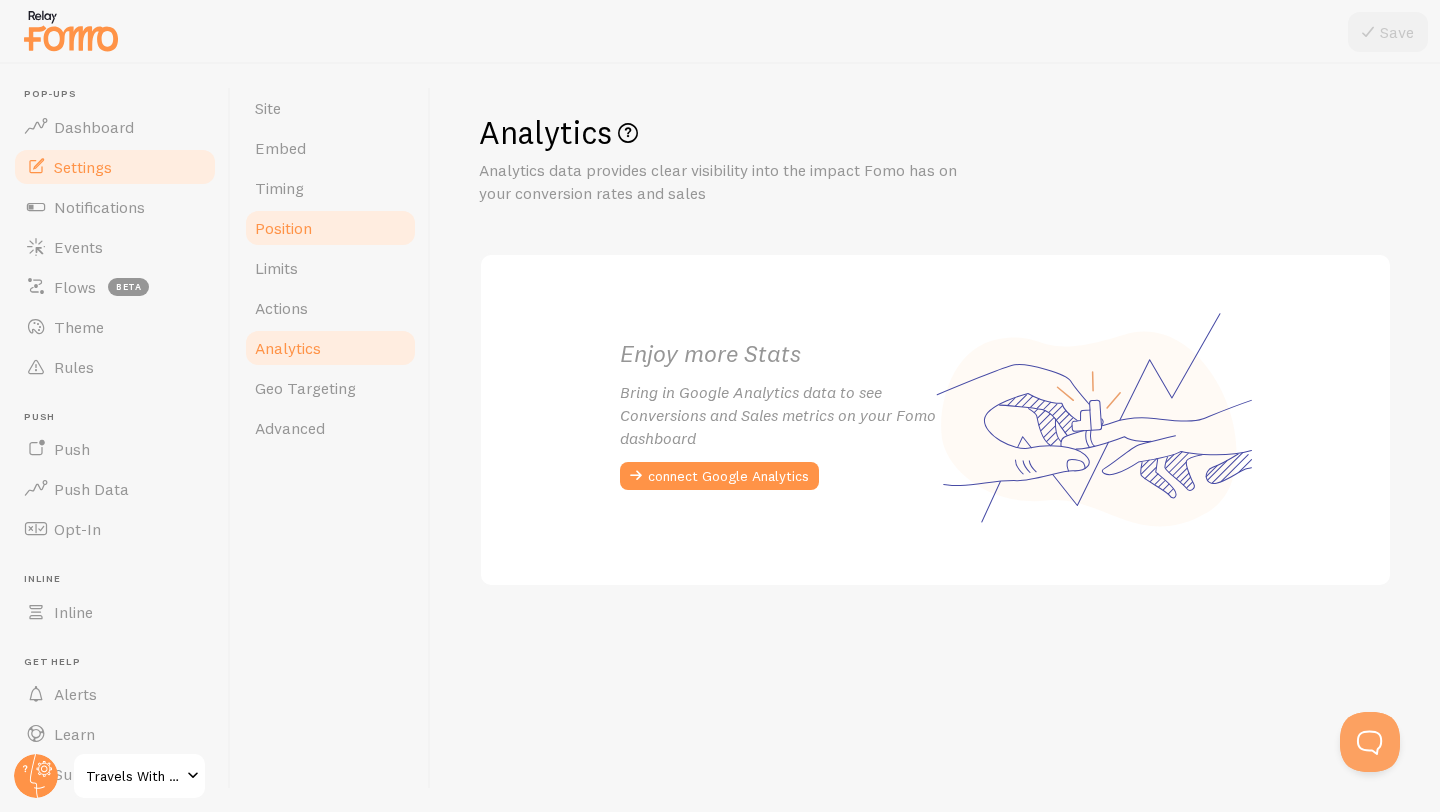 click on "Position" at bounding box center [330, 228] 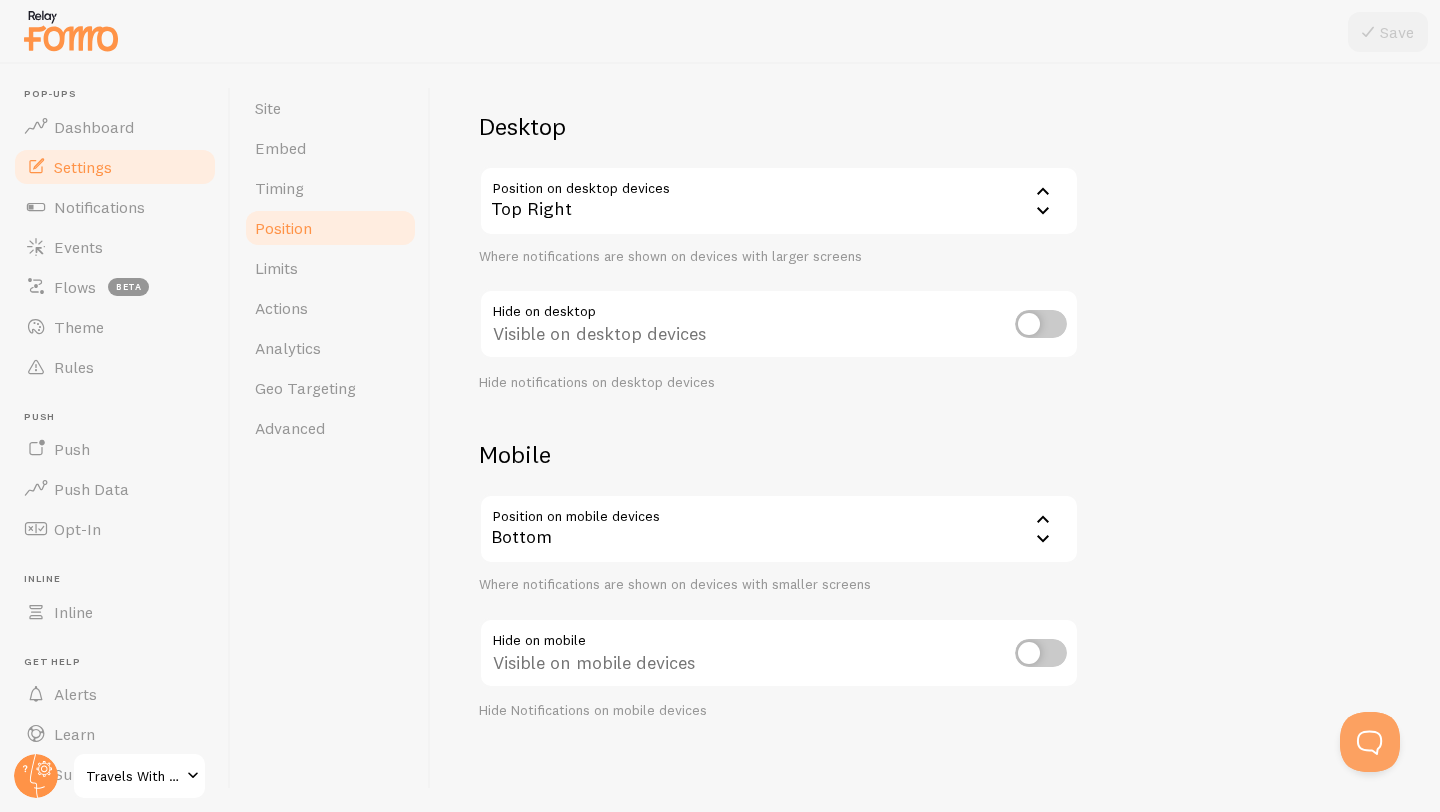 scroll, scrollTop: 123, scrollLeft: 0, axis: vertical 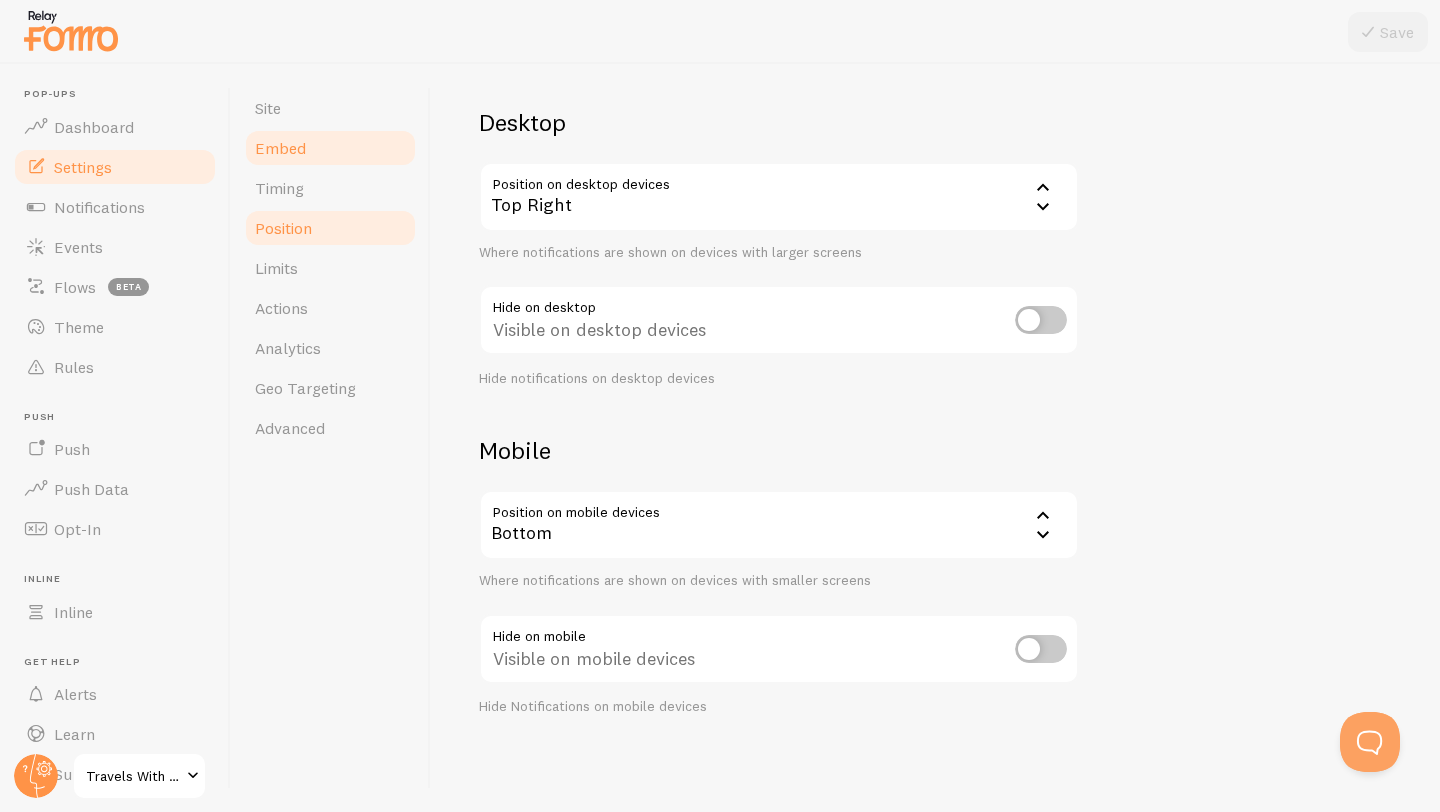 click on "Embed" at bounding box center (330, 148) 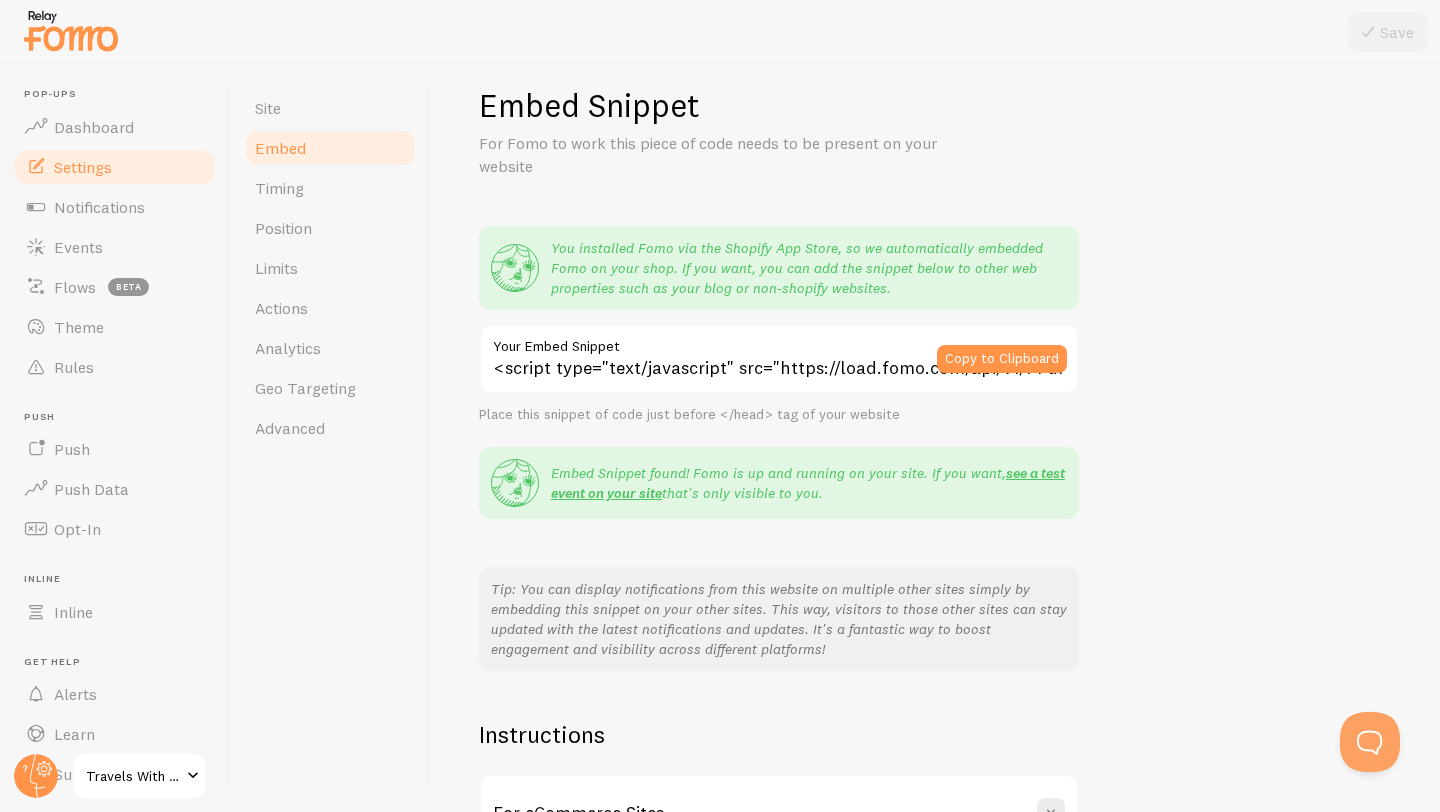 scroll, scrollTop: 32, scrollLeft: 0, axis: vertical 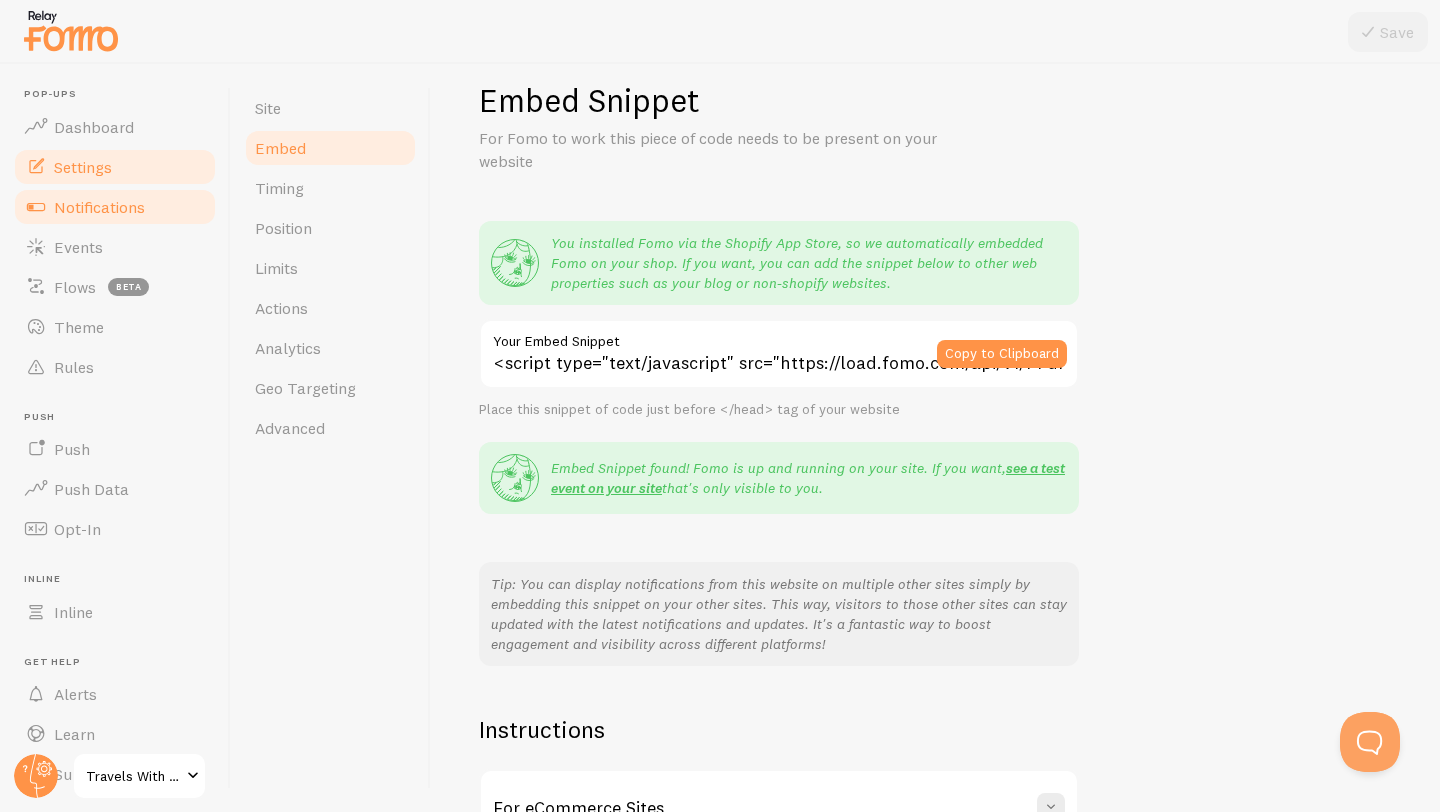 click on "Notifications" at bounding box center [115, 207] 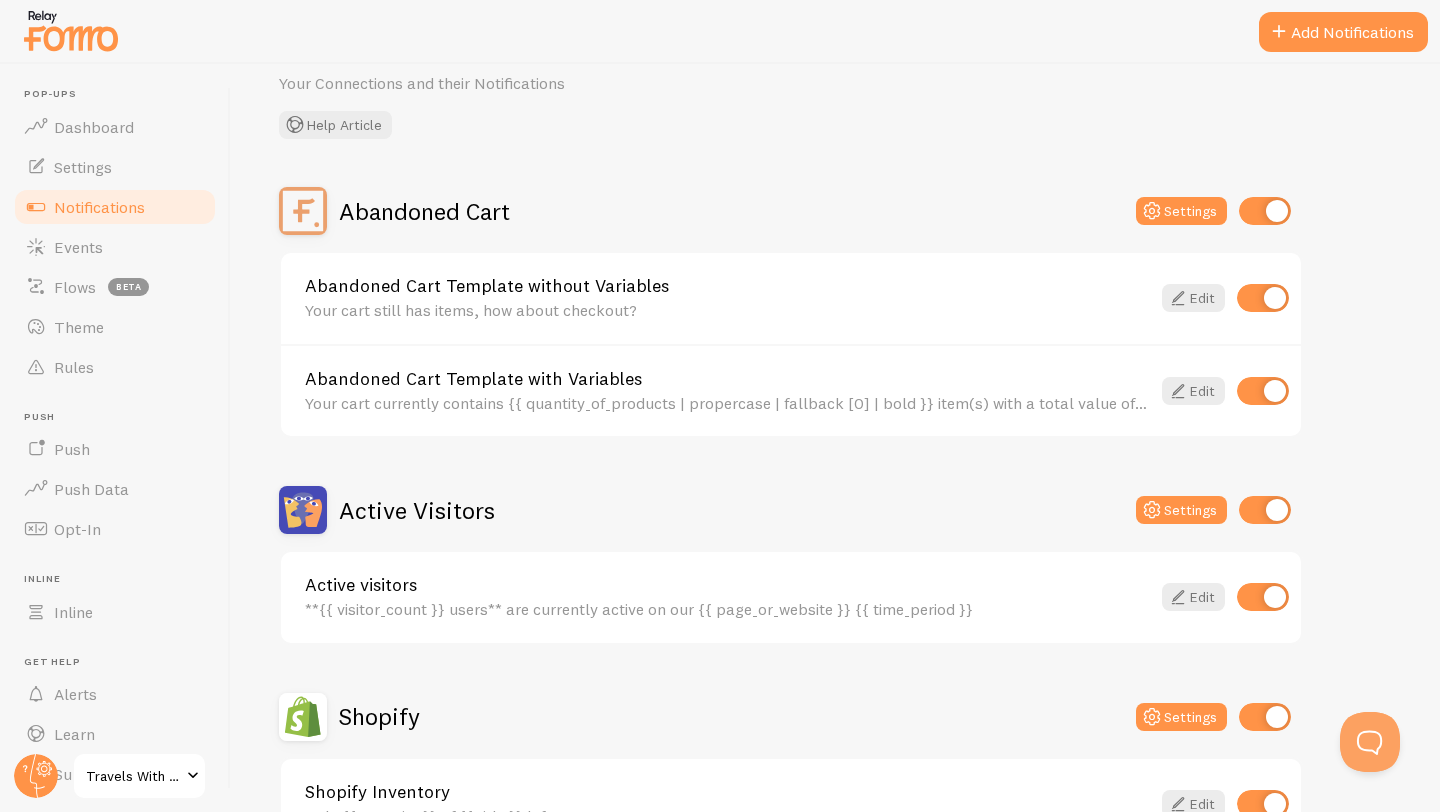 scroll, scrollTop: 156, scrollLeft: 0, axis: vertical 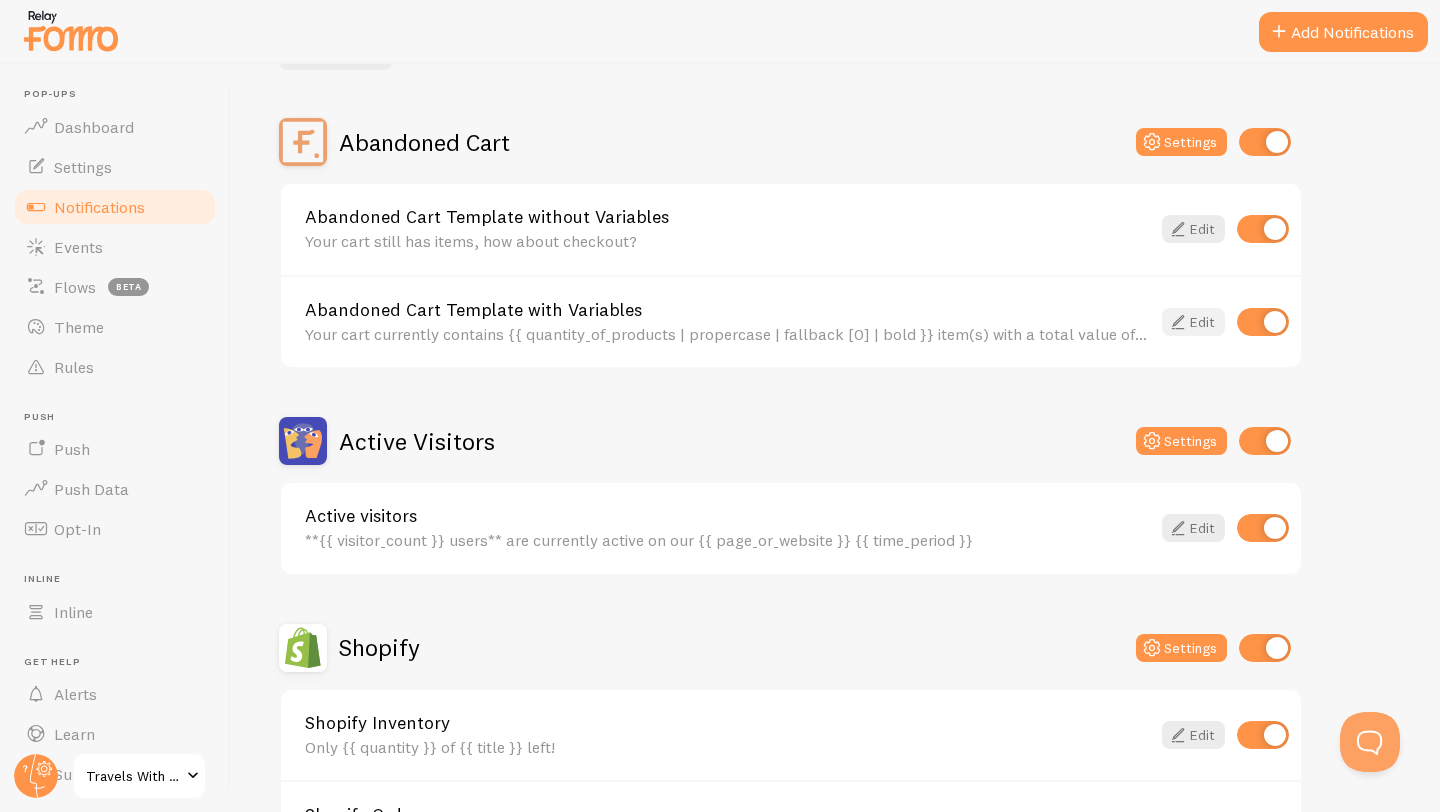 click on "Edit" at bounding box center (1193, 322) 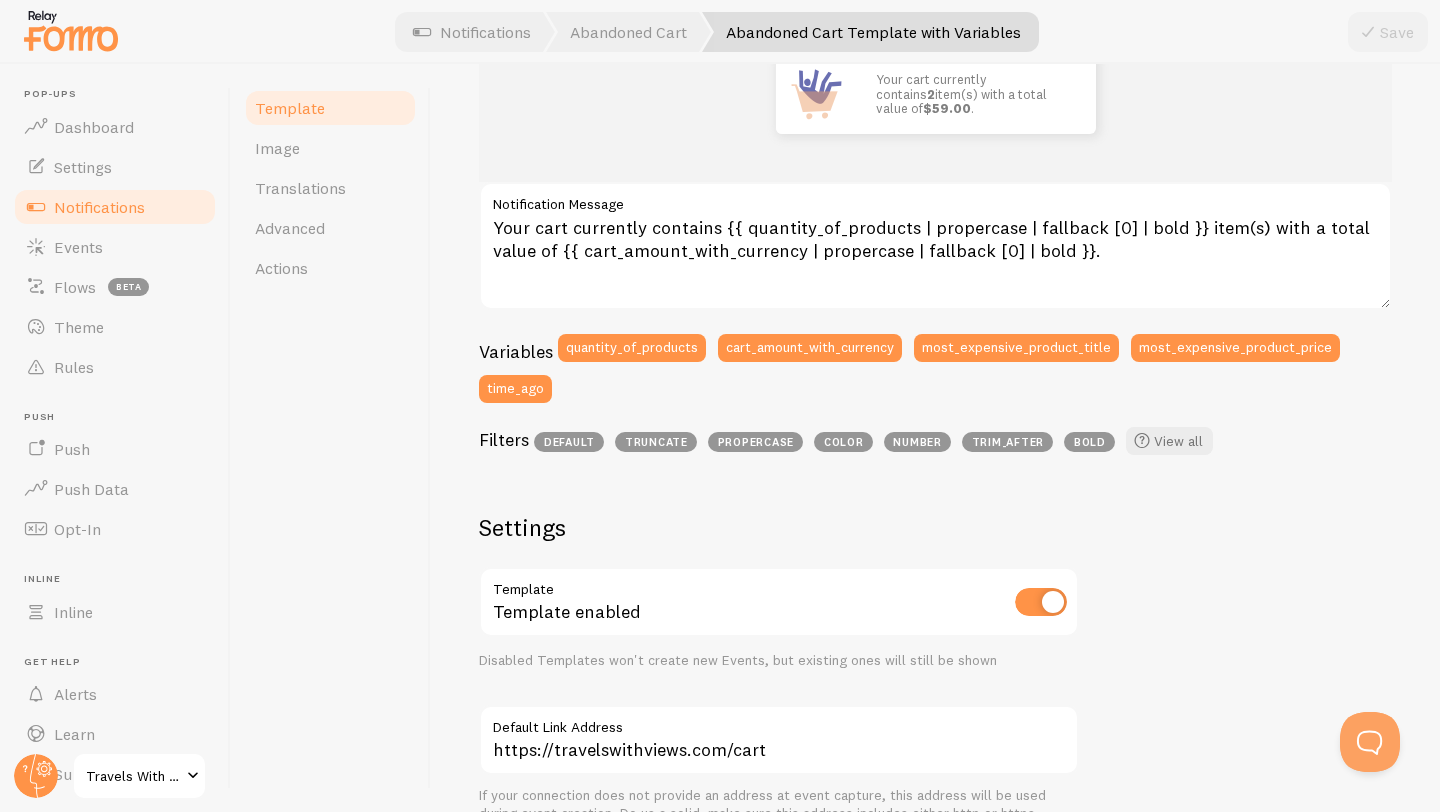 scroll, scrollTop: 0, scrollLeft: 0, axis: both 